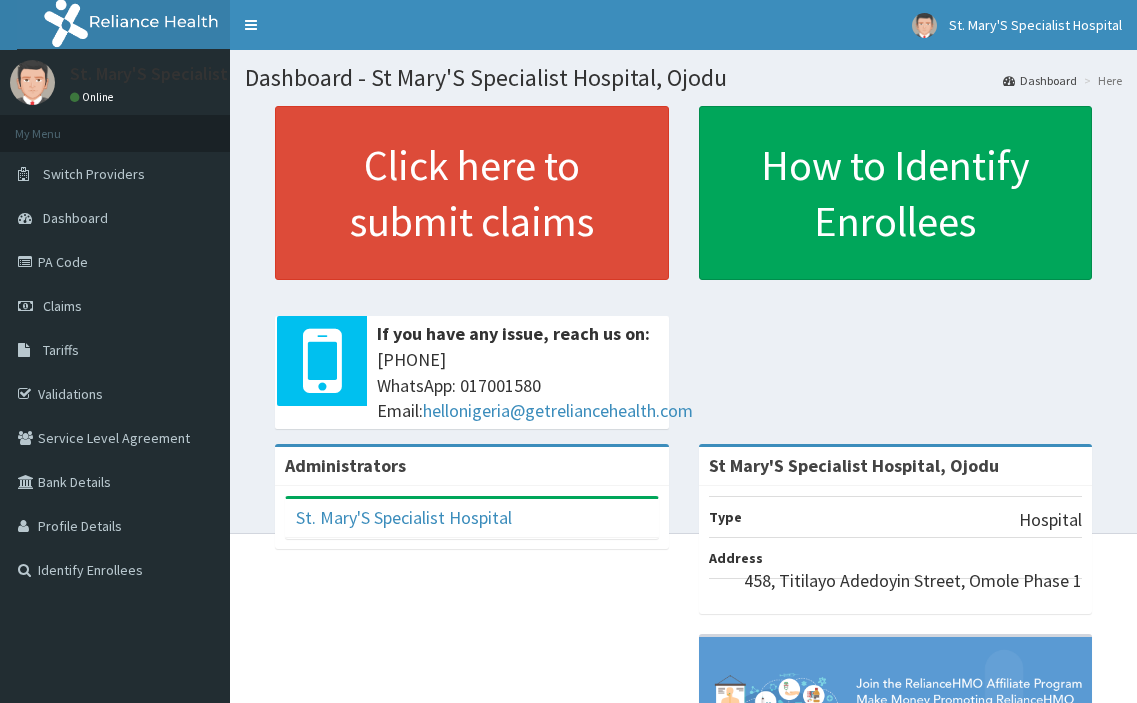 scroll, scrollTop: 0, scrollLeft: 0, axis: both 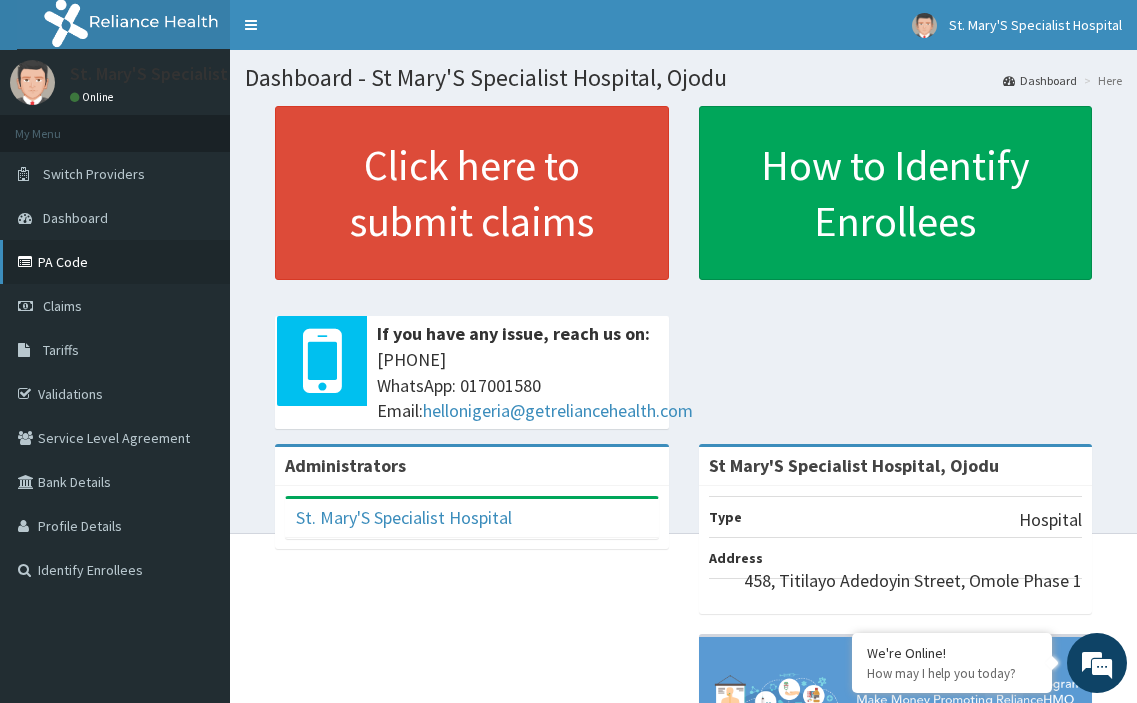 click on "PA Code" at bounding box center [115, 262] 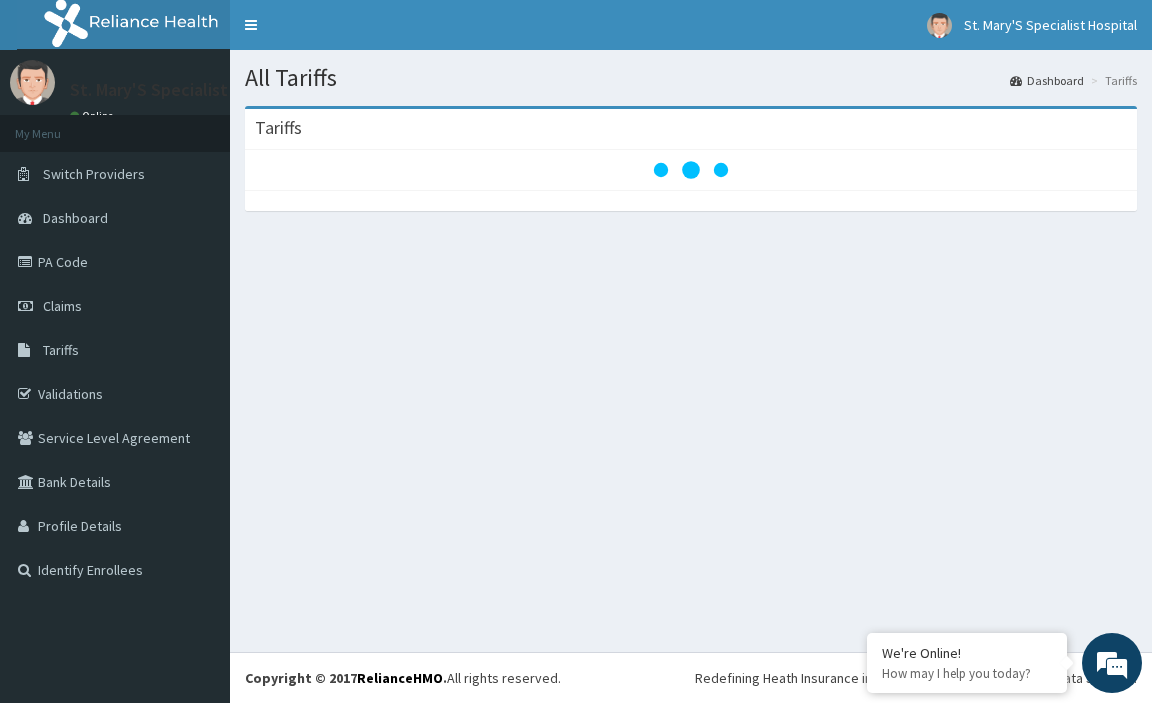 scroll, scrollTop: 0, scrollLeft: 0, axis: both 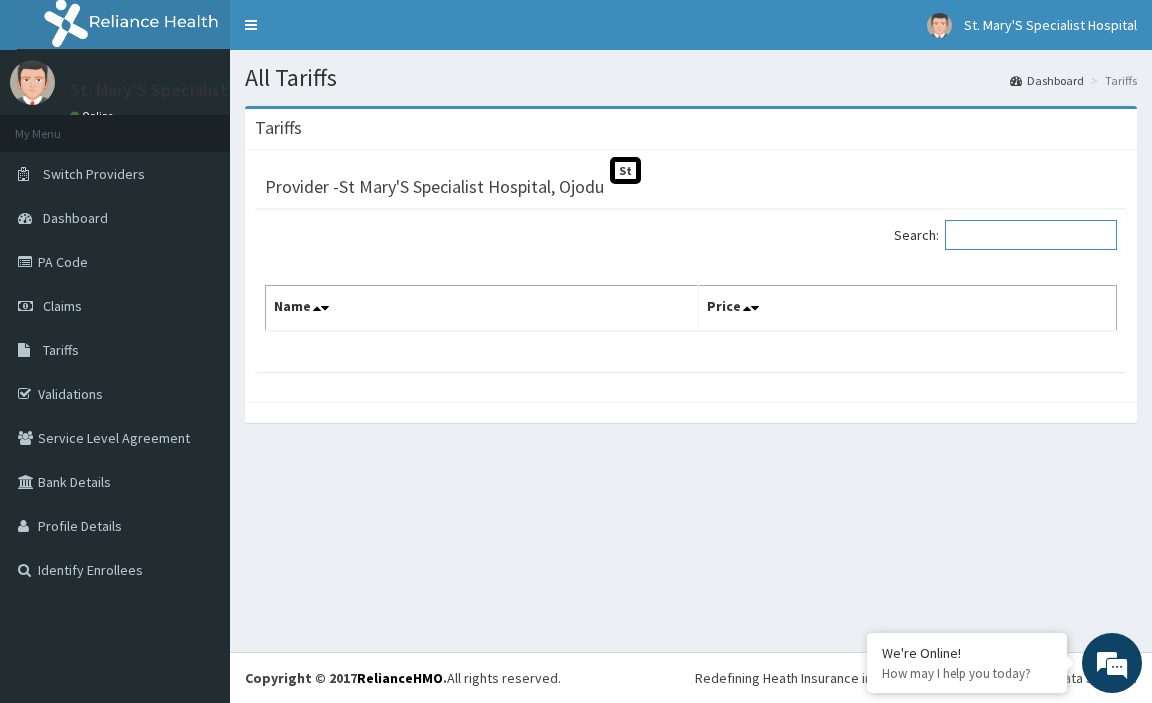 click on "Search:" at bounding box center [1031, 235] 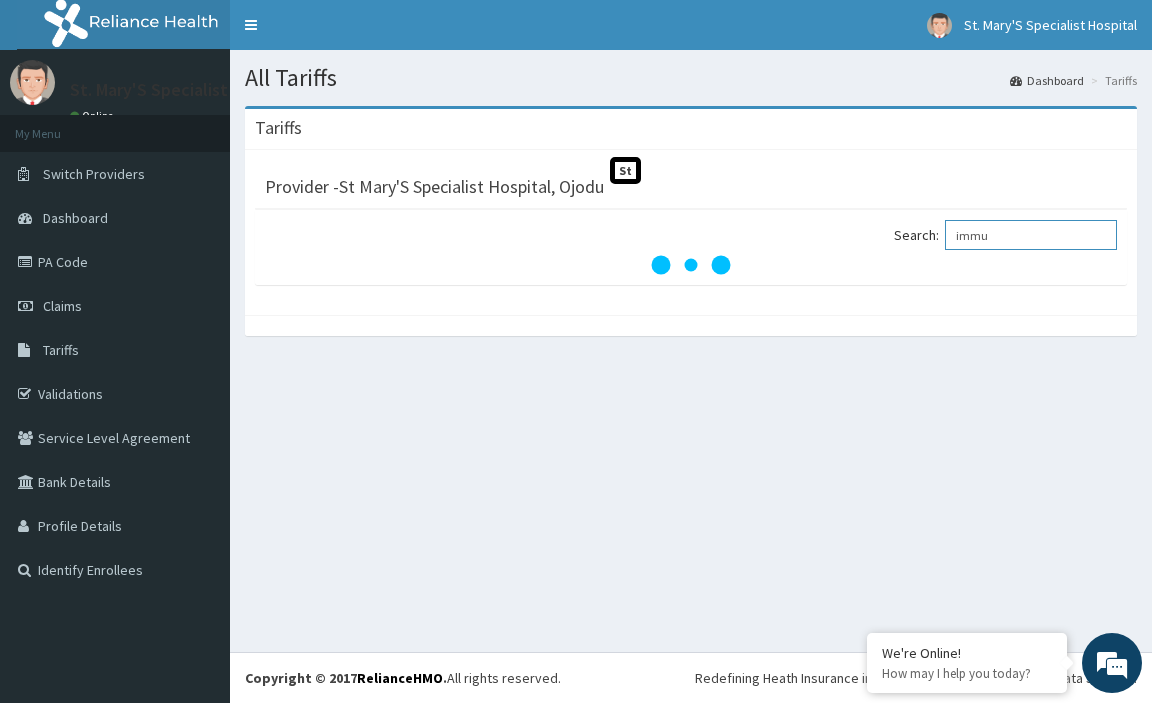 type on "immu" 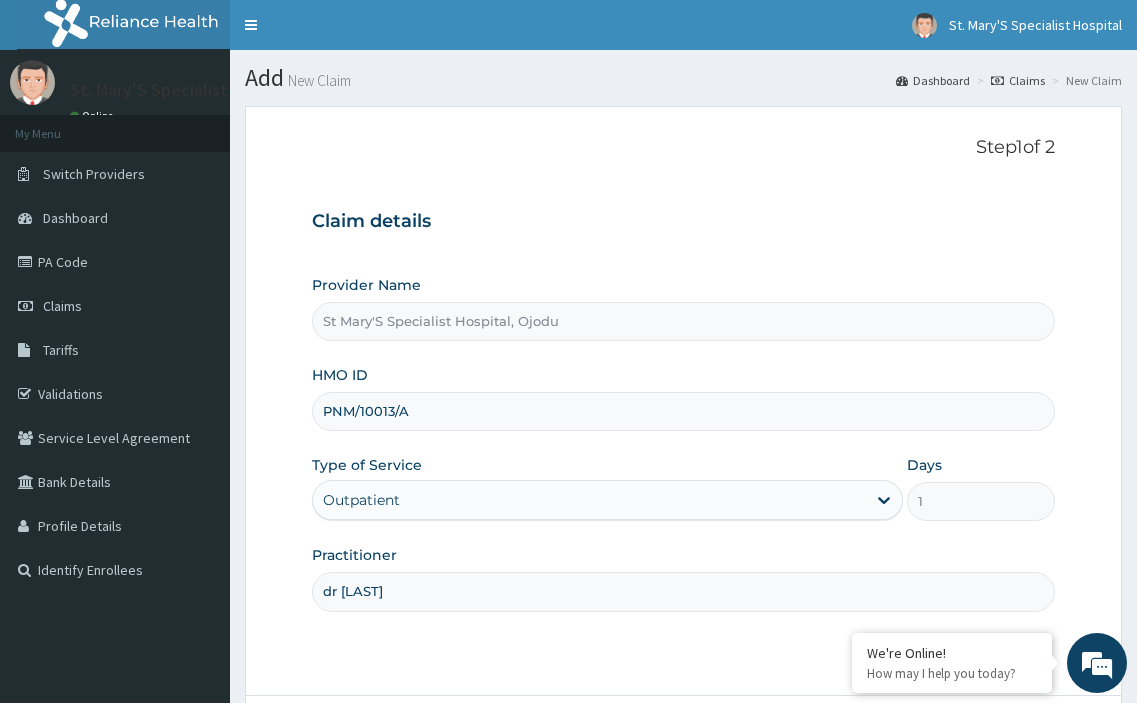 scroll, scrollTop: 0, scrollLeft: 0, axis: both 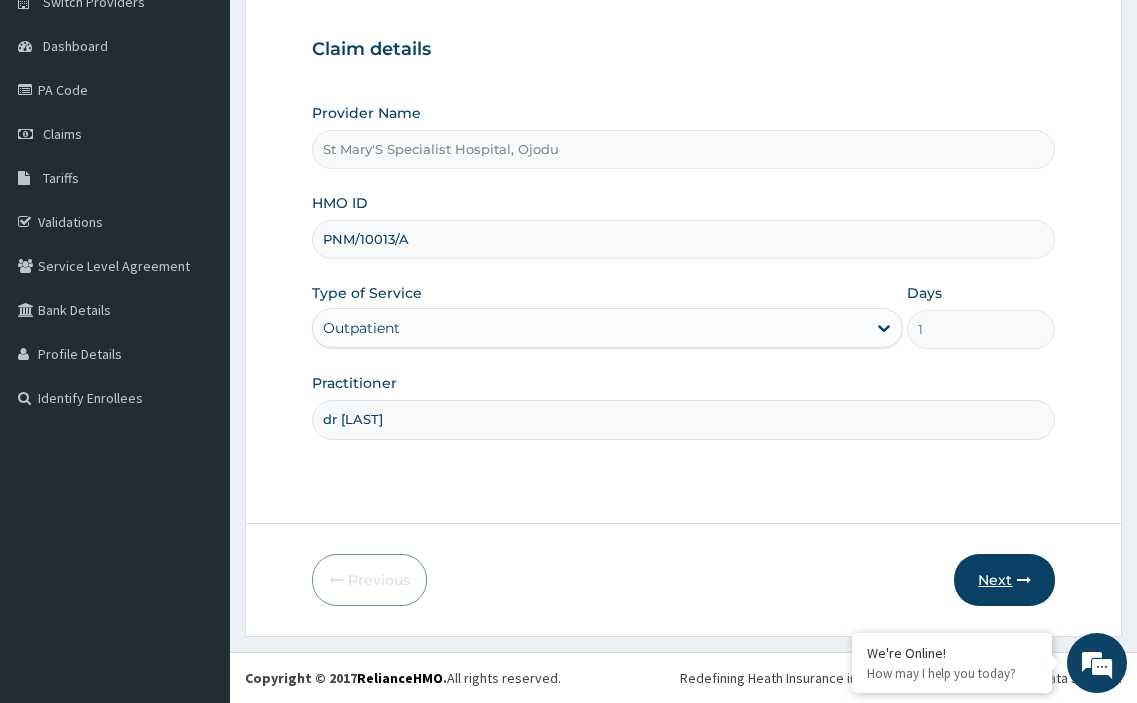 type on "dr martins" 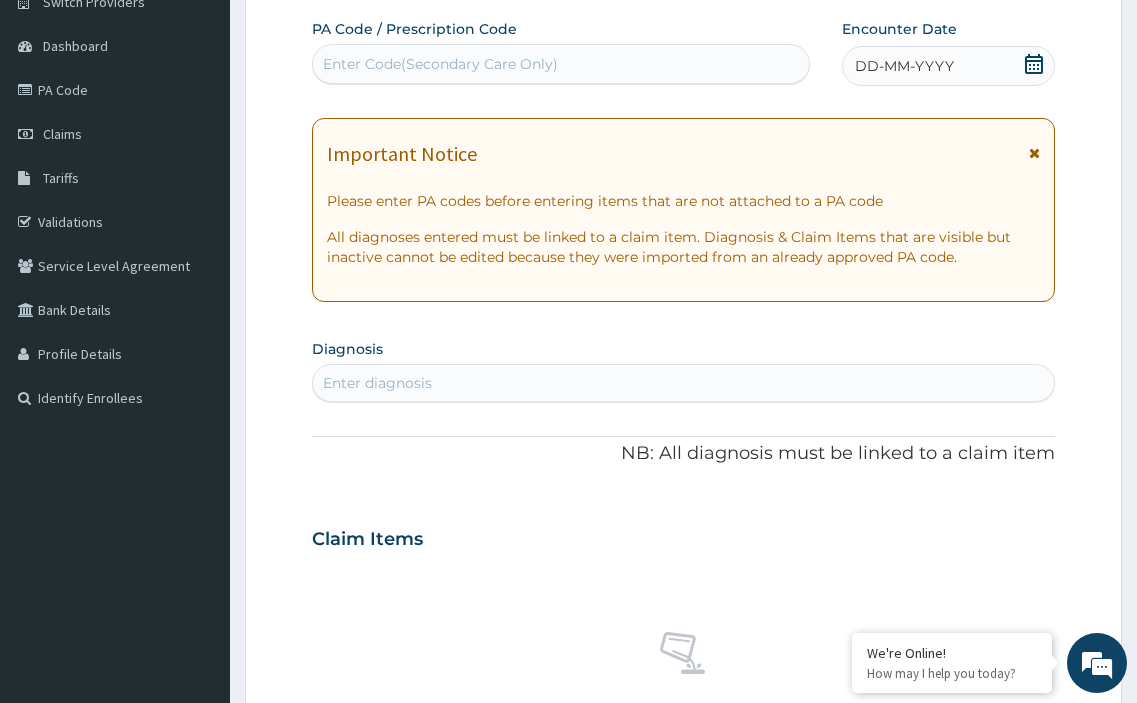 click on "Enter Code(Secondary Care Only)" at bounding box center (440, 64) 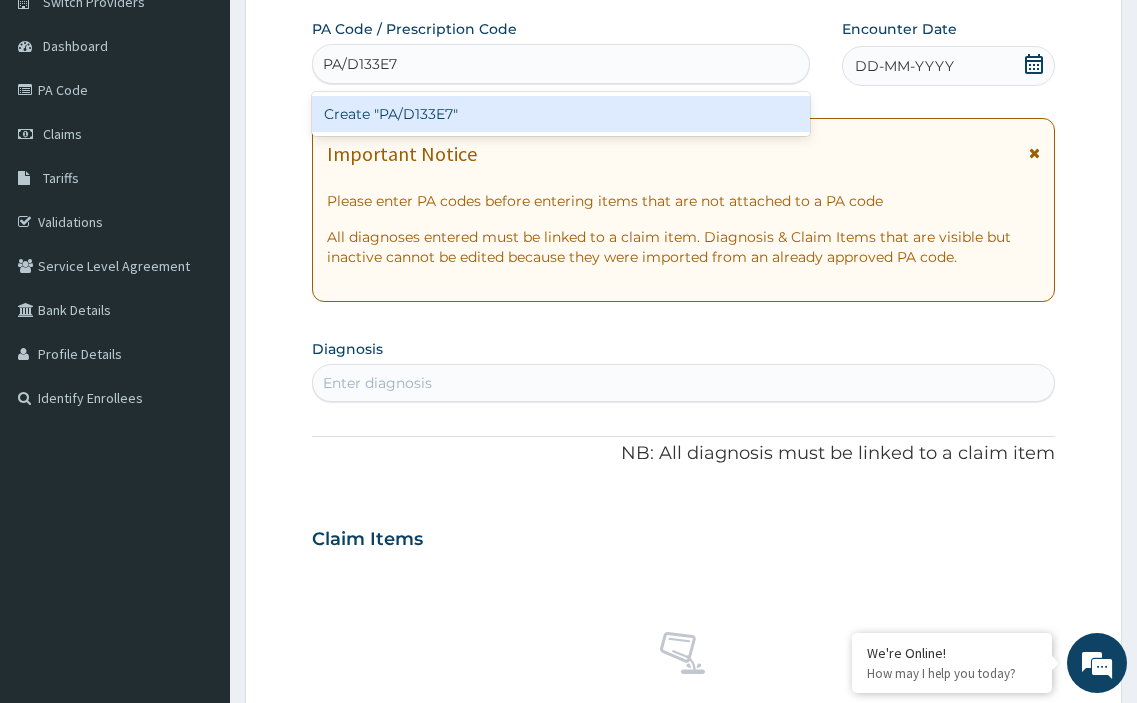 click on "Create "PA/D133E7"" at bounding box center [561, 114] 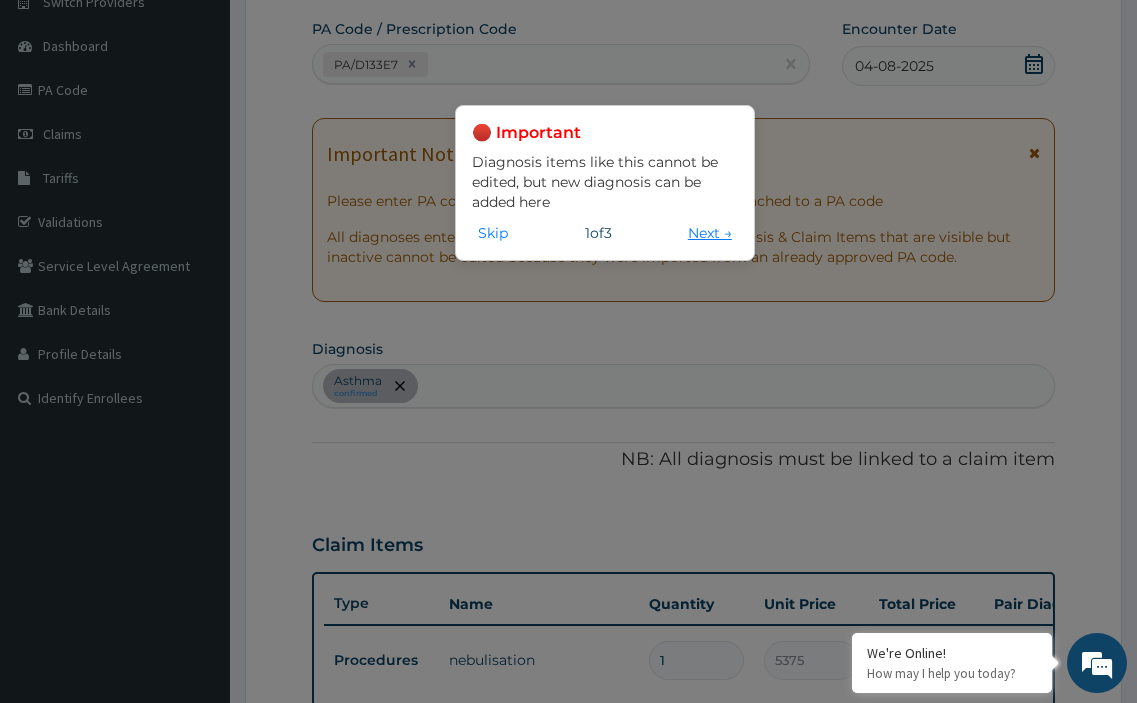 click on "Next →" at bounding box center (710, 233) 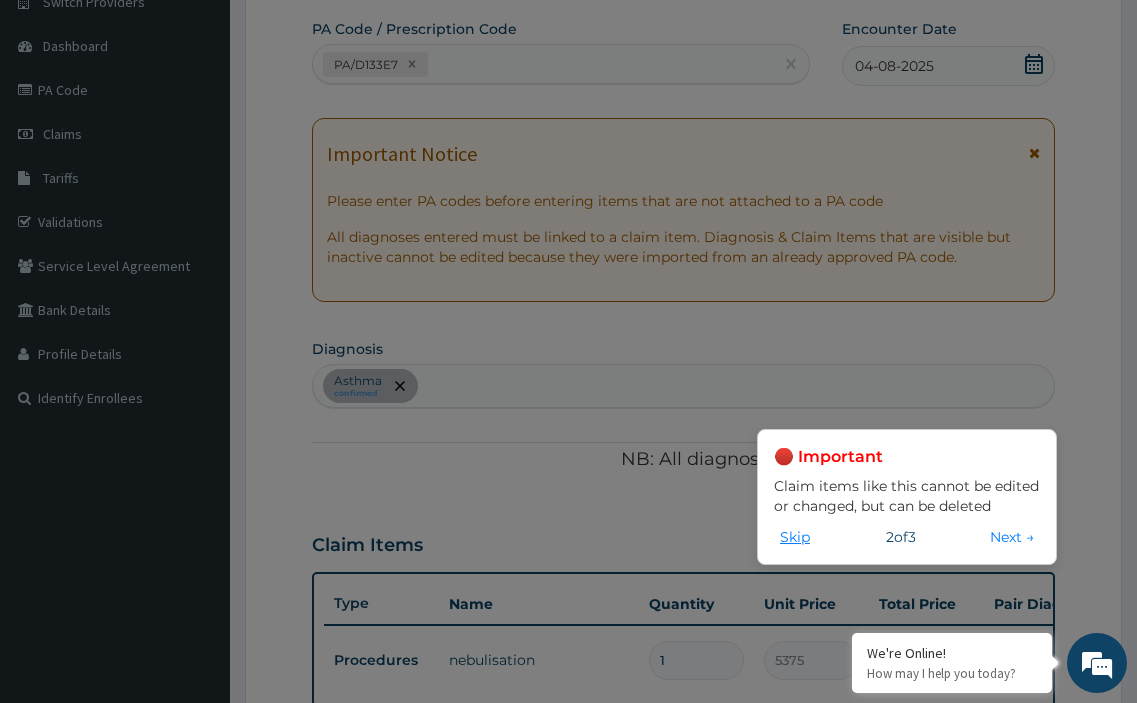 click on "Skip" at bounding box center [795, 537] 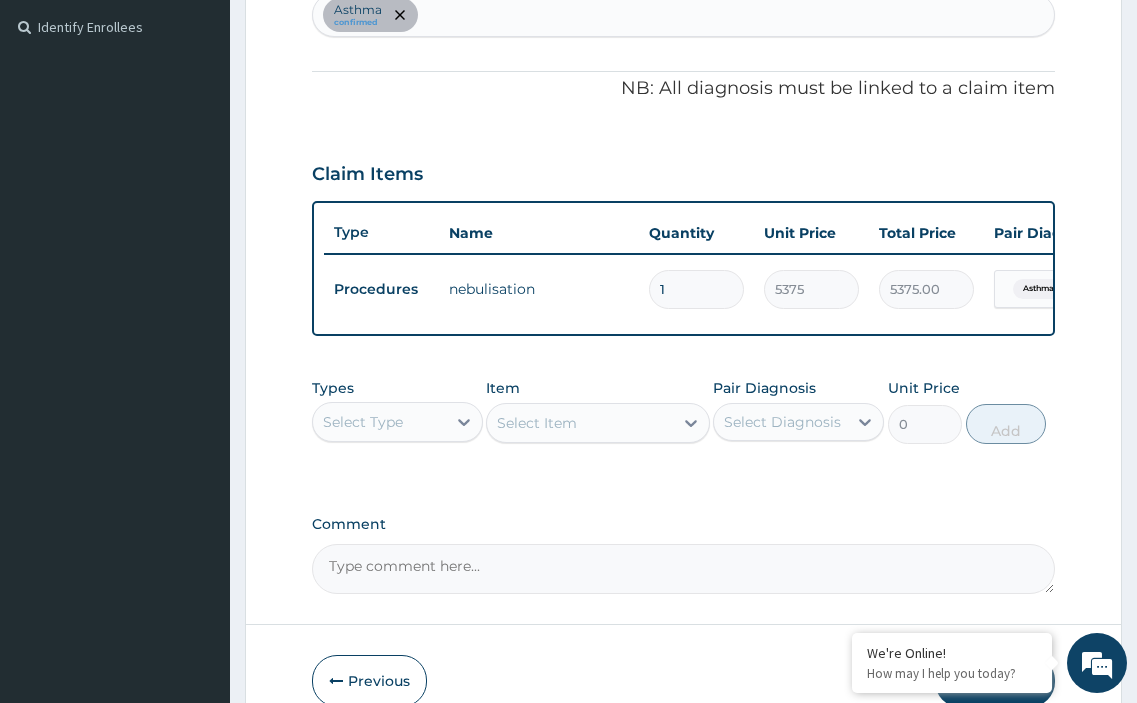 scroll, scrollTop: 659, scrollLeft: 0, axis: vertical 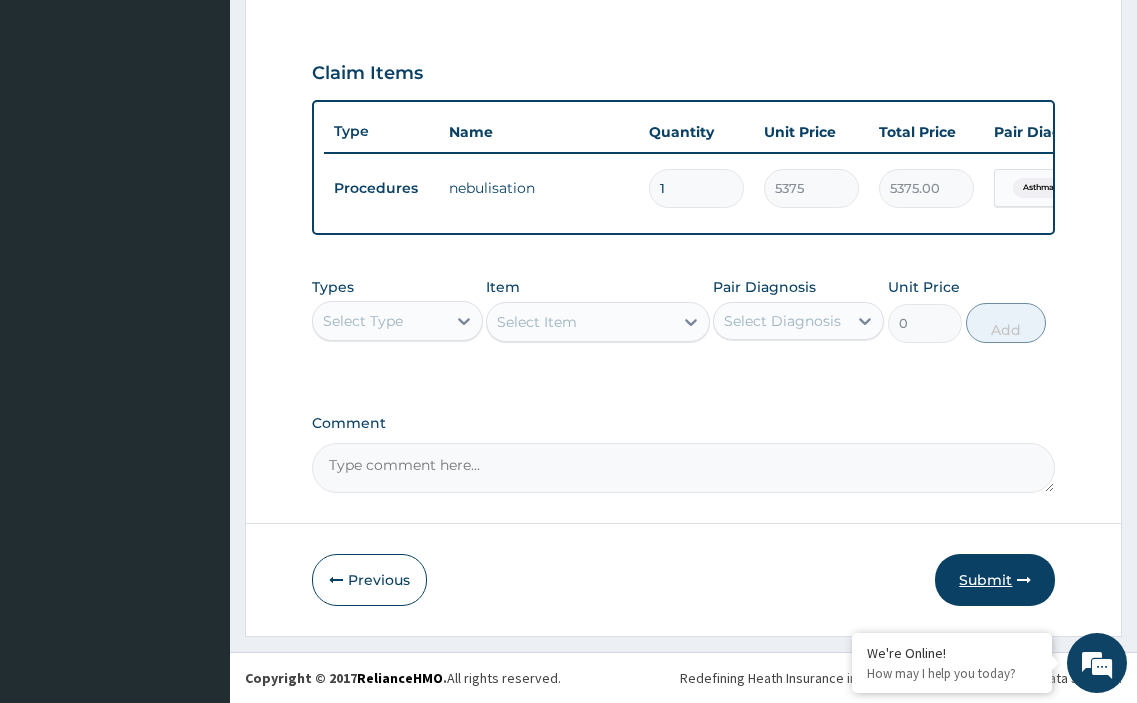 click on "Submit" at bounding box center [995, 580] 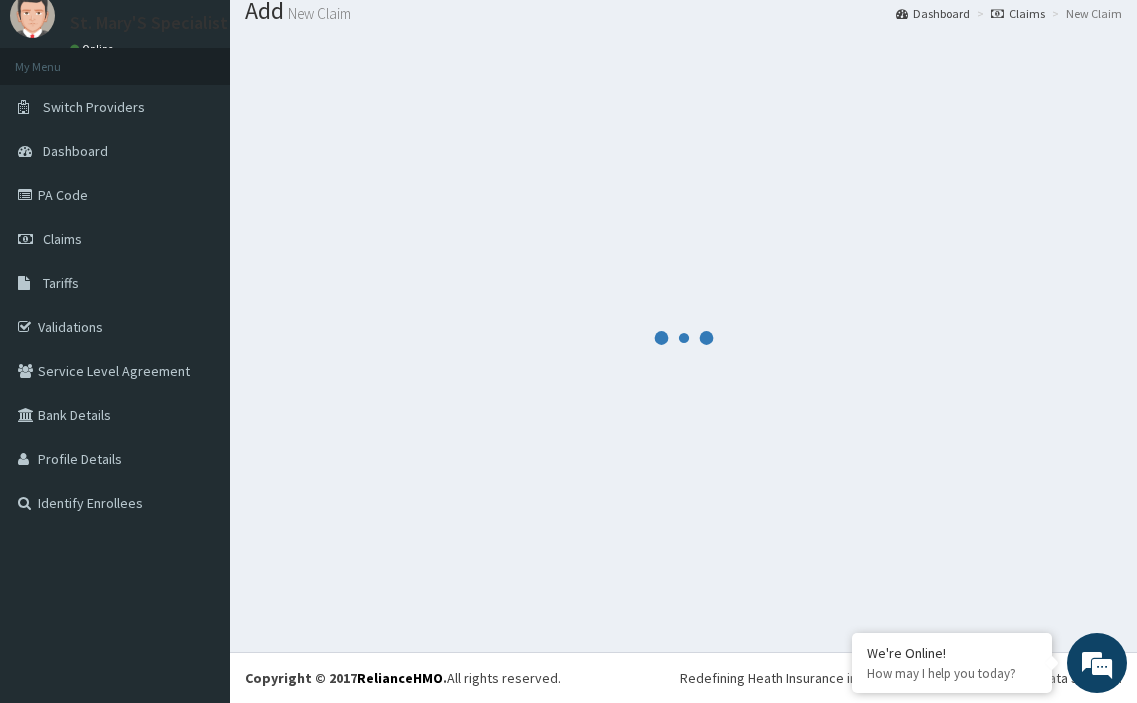 scroll, scrollTop: 659, scrollLeft: 0, axis: vertical 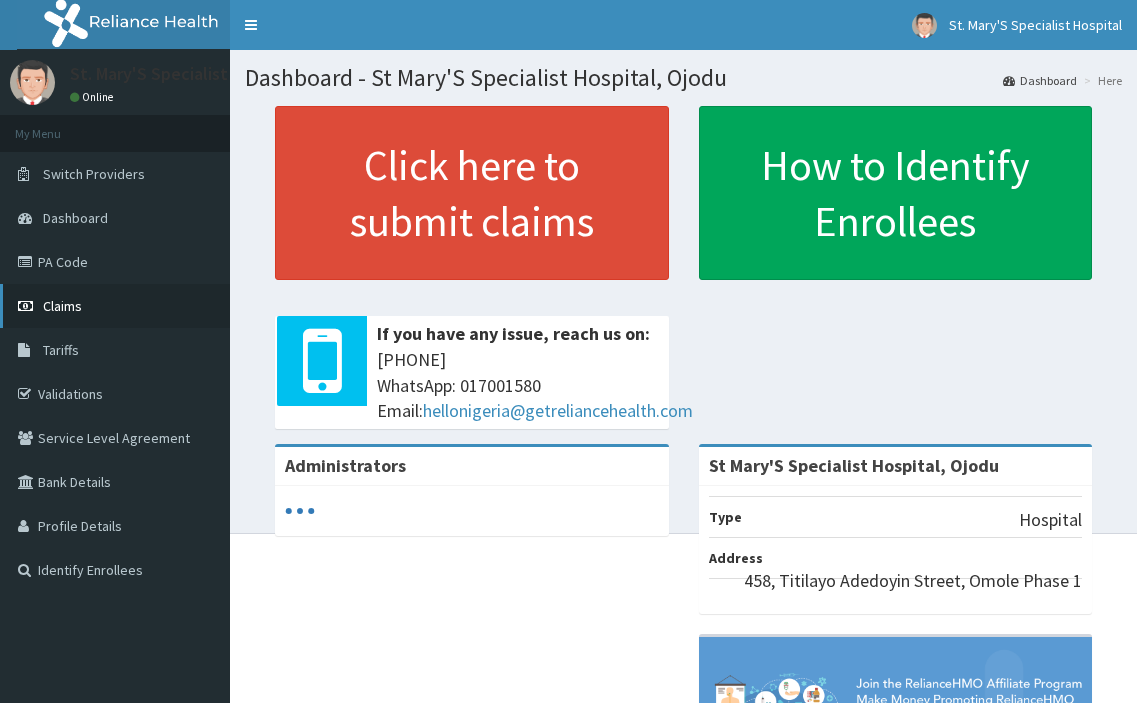 click on "Claims" at bounding box center [62, 306] 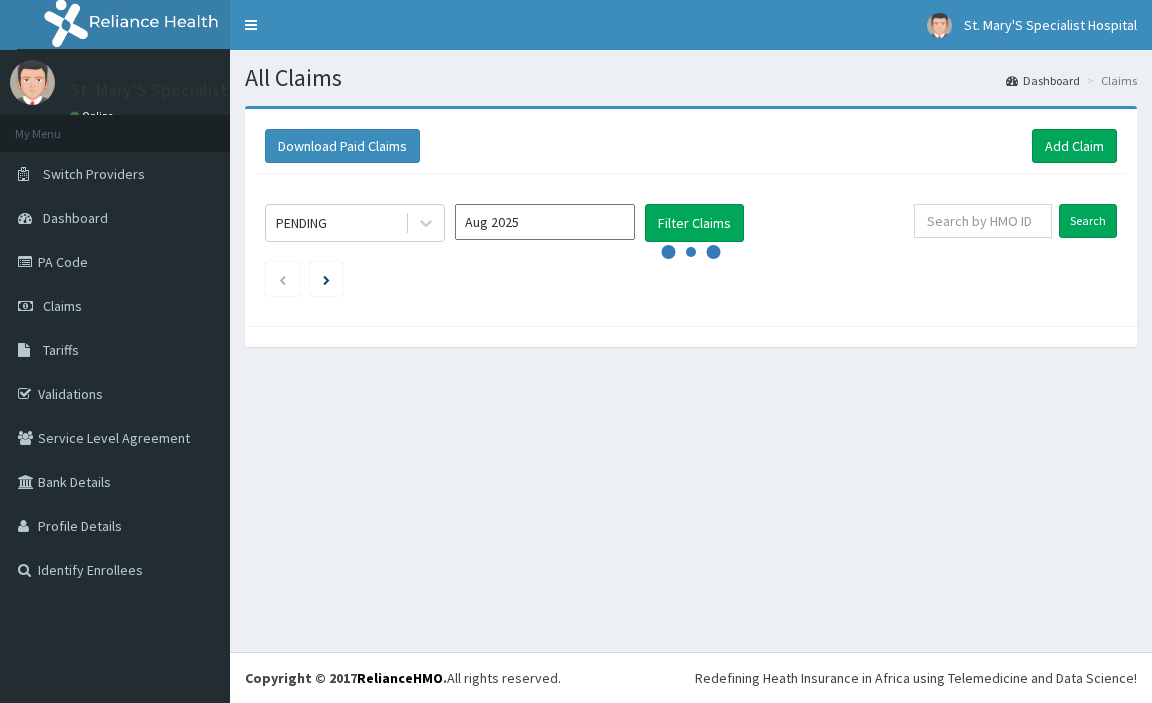 scroll, scrollTop: 0, scrollLeft: 0, axis: both 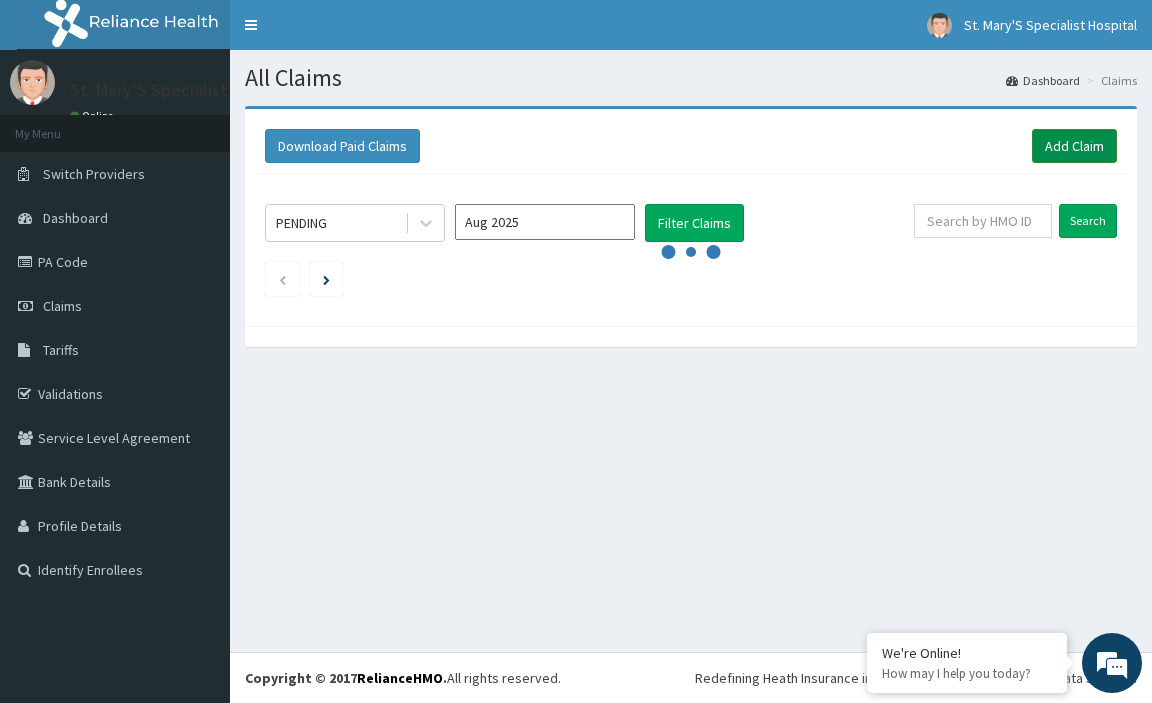 click on "Add Claim" at bounding box center (1074, 146) 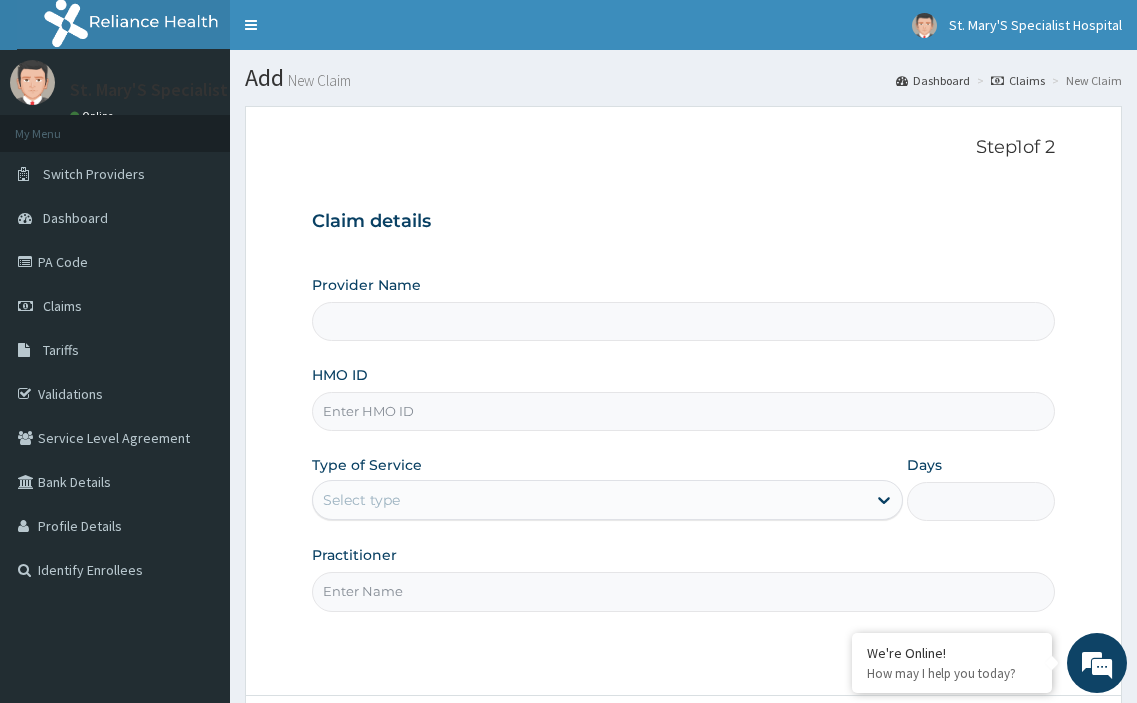 scroll, scrollTop: 0, scrollLeft: 0, axis: both 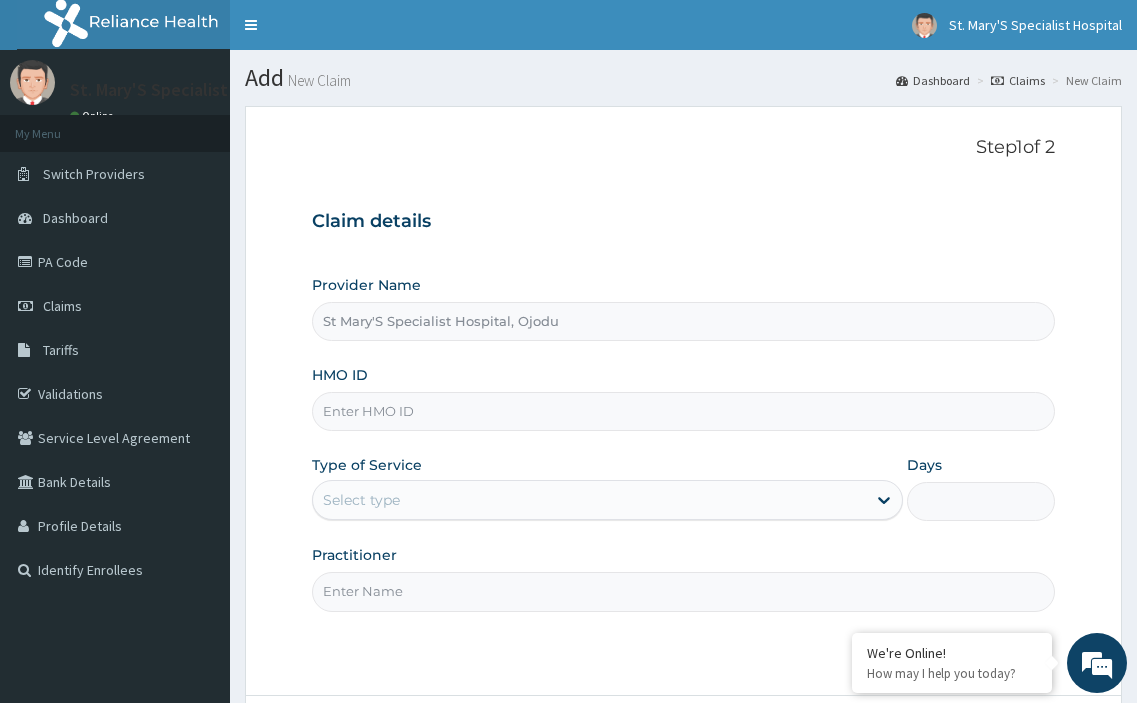 click on "HMO ID" at bounding box center (684, 411) 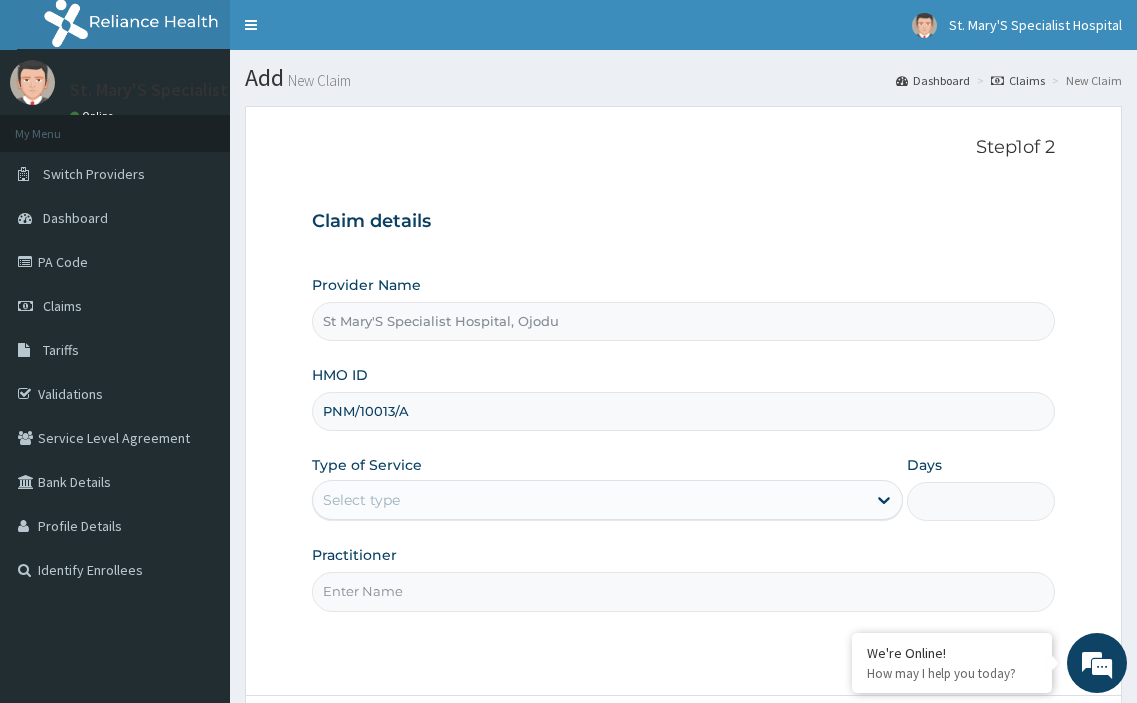 type on "PNM/10013/A" 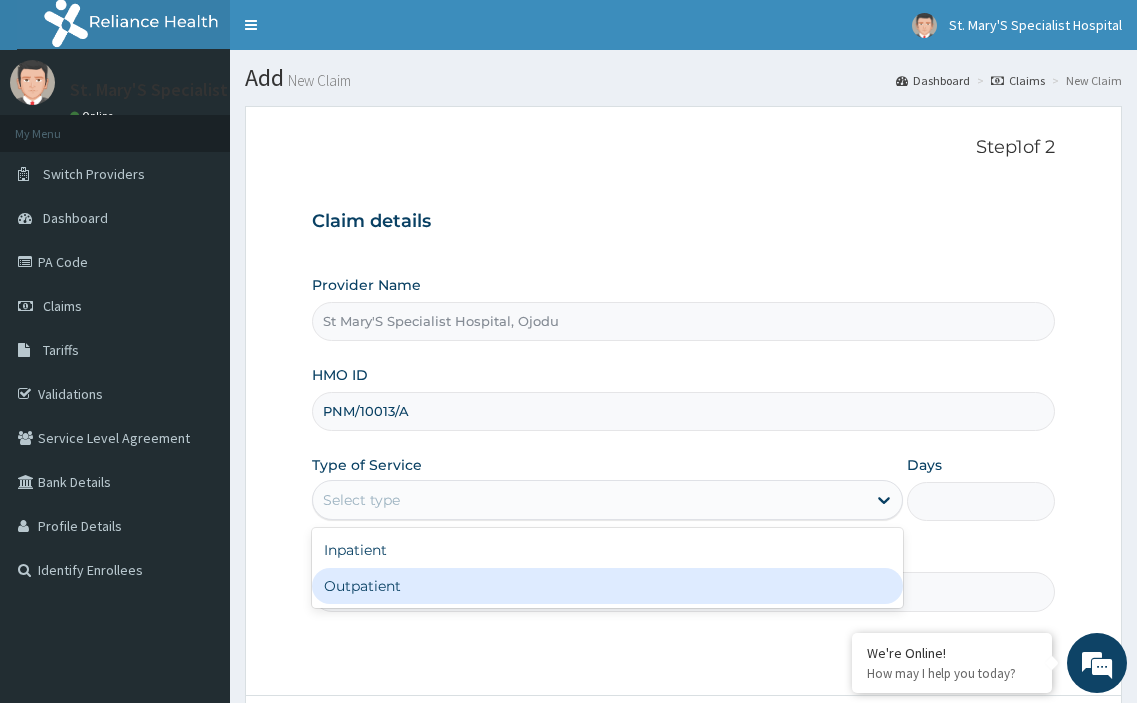 click on "Outpatient" at bounding box center [608, 586] 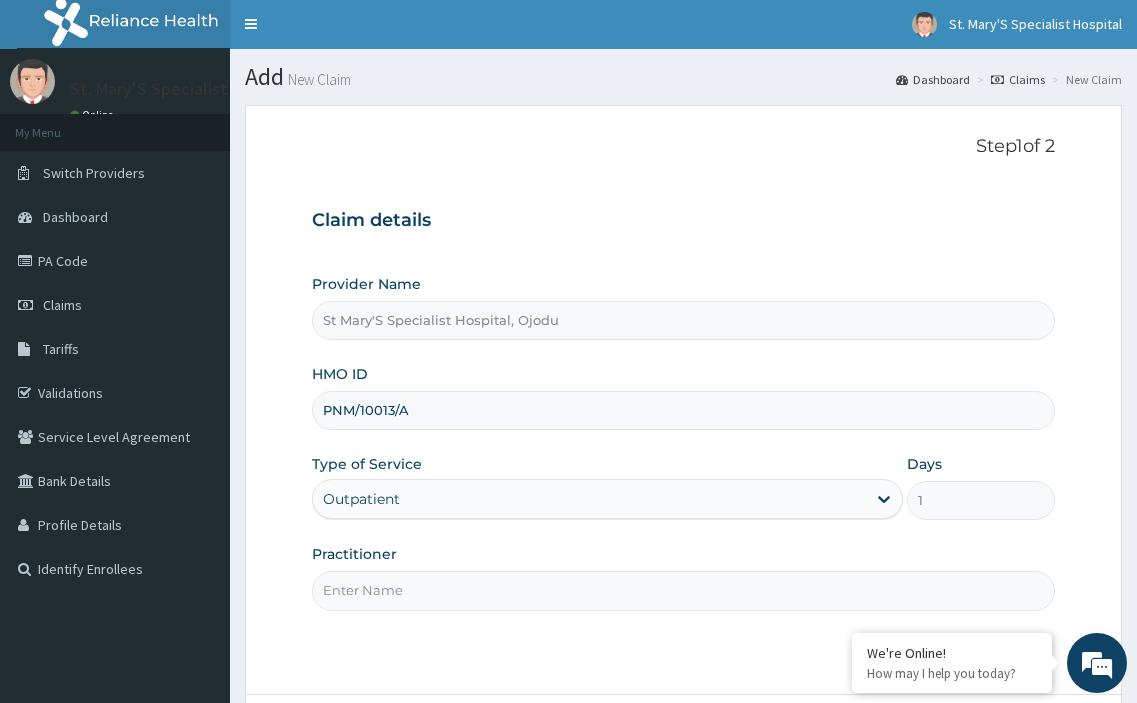 scroll, scrollTop: 172, scrollLeft: 0, axis: vertical 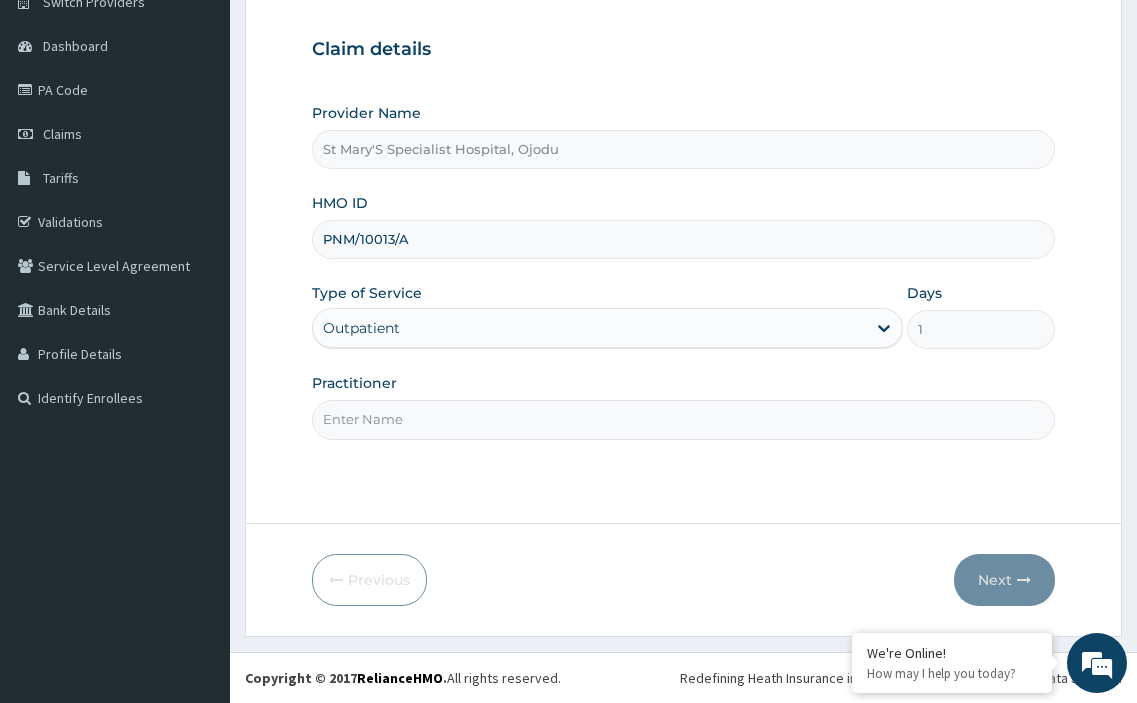 click on "Practitioner" at bounding box center (684, 419) 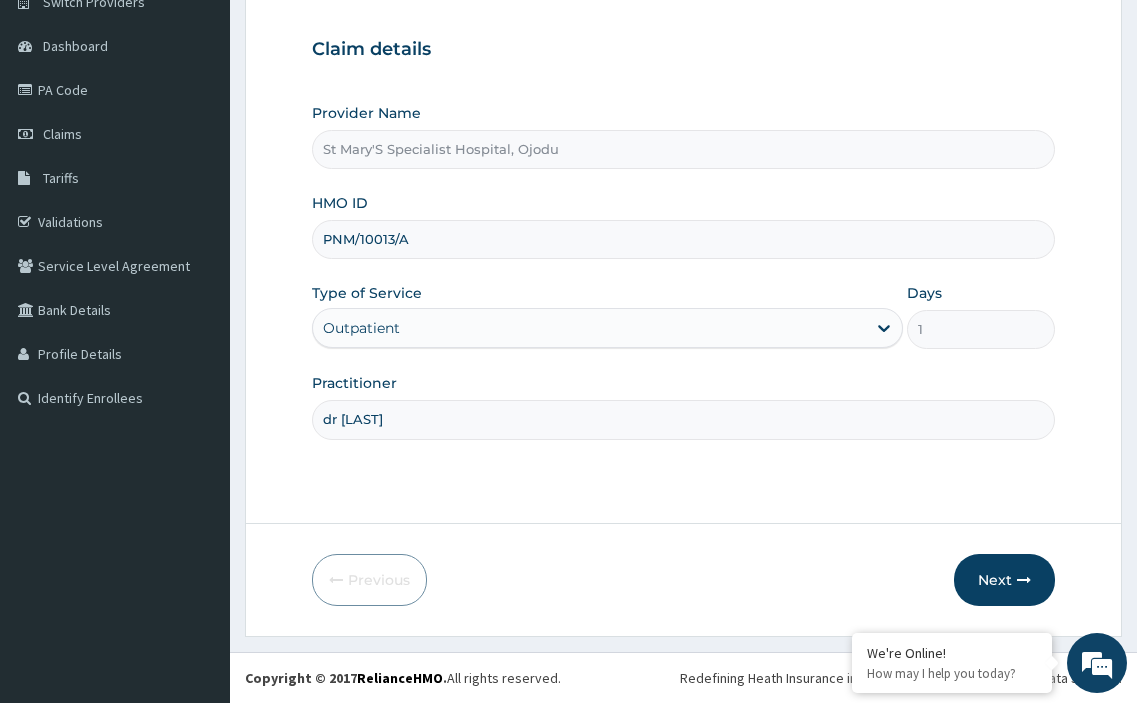 type on "DR [LAST]" 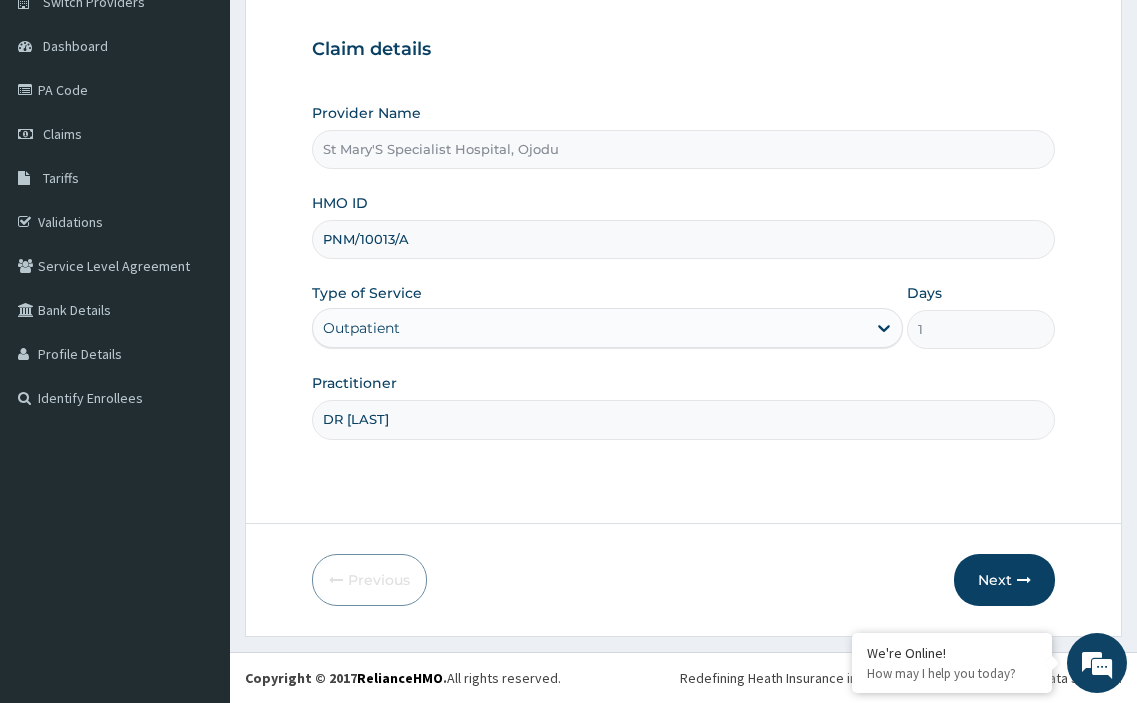 scroll, scrollTop: 0, scrollLeft: 0, axis: both 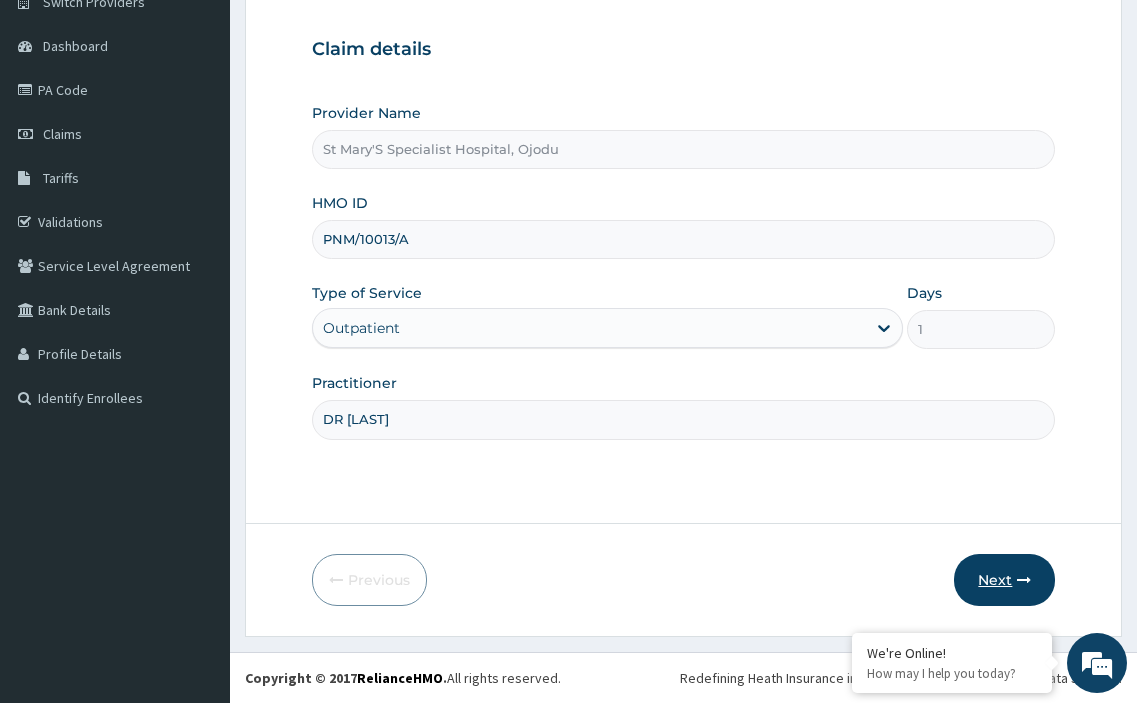 click on "Next" at bounding box center (1004, 580) 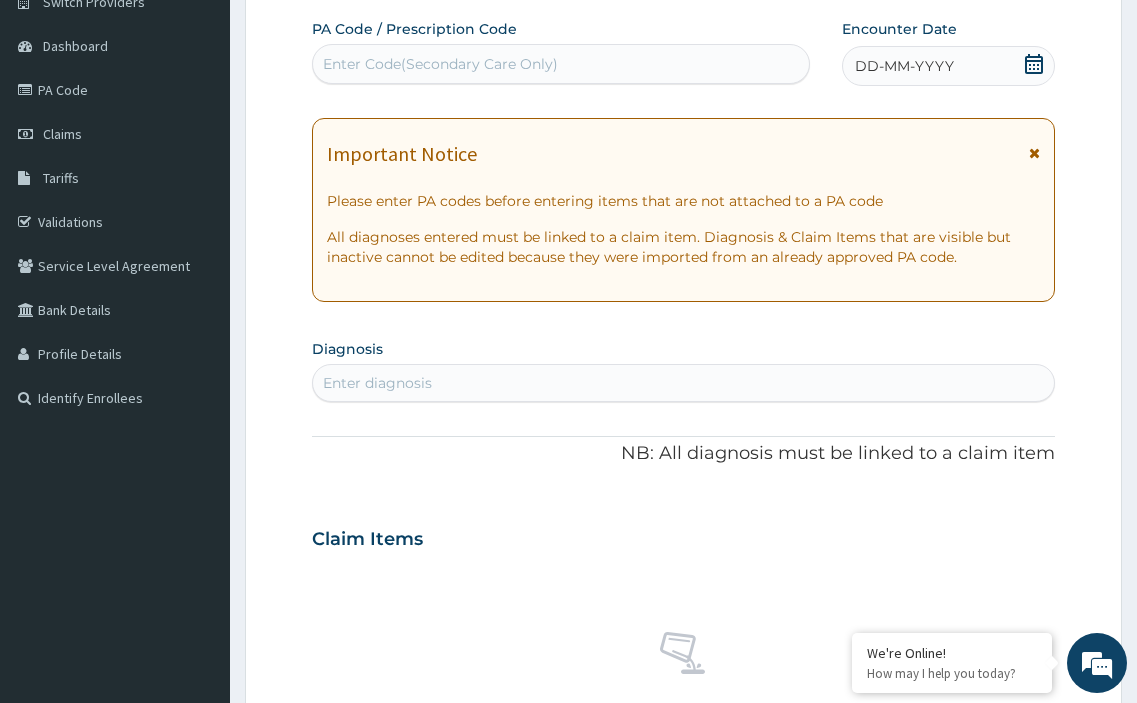 click 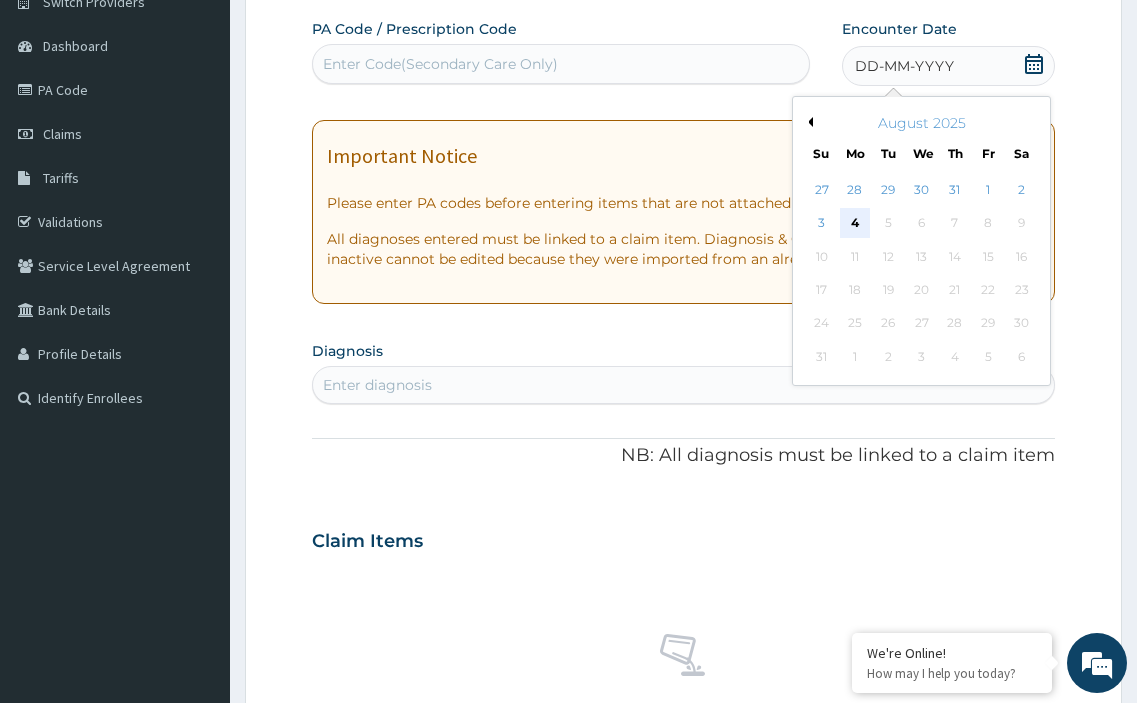 click on "4" at bounding box center [855, 224] 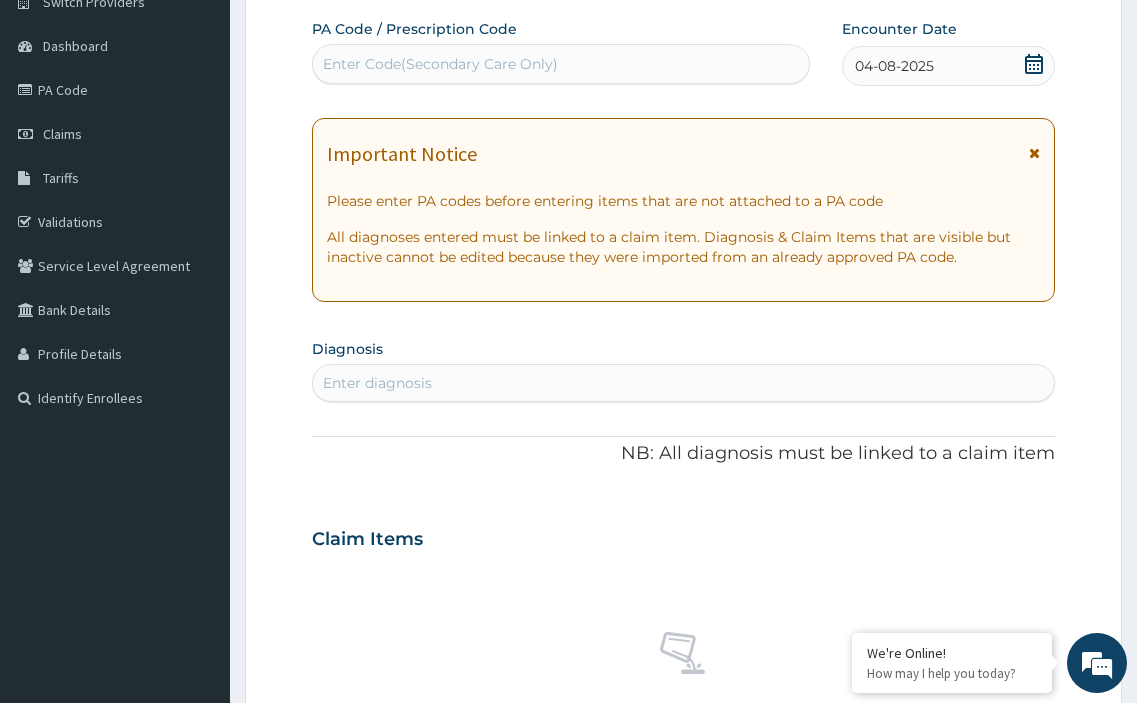 click on "Enter diagnosis" at bounding box center [377, 383] 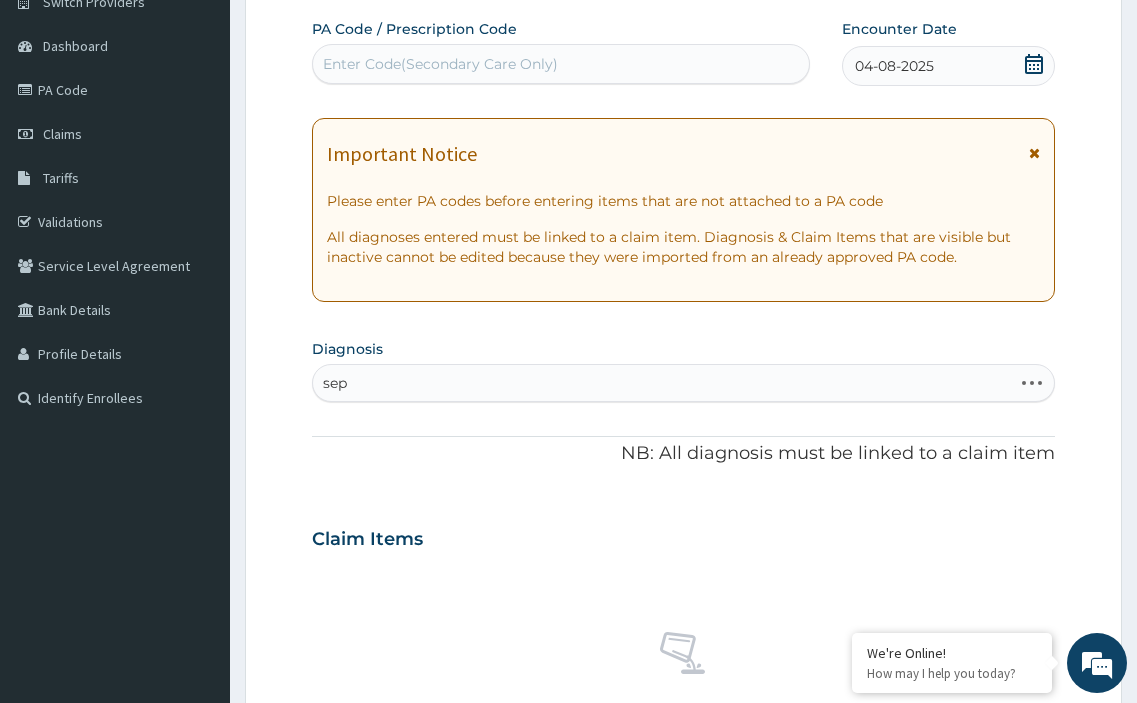 type on "seps" 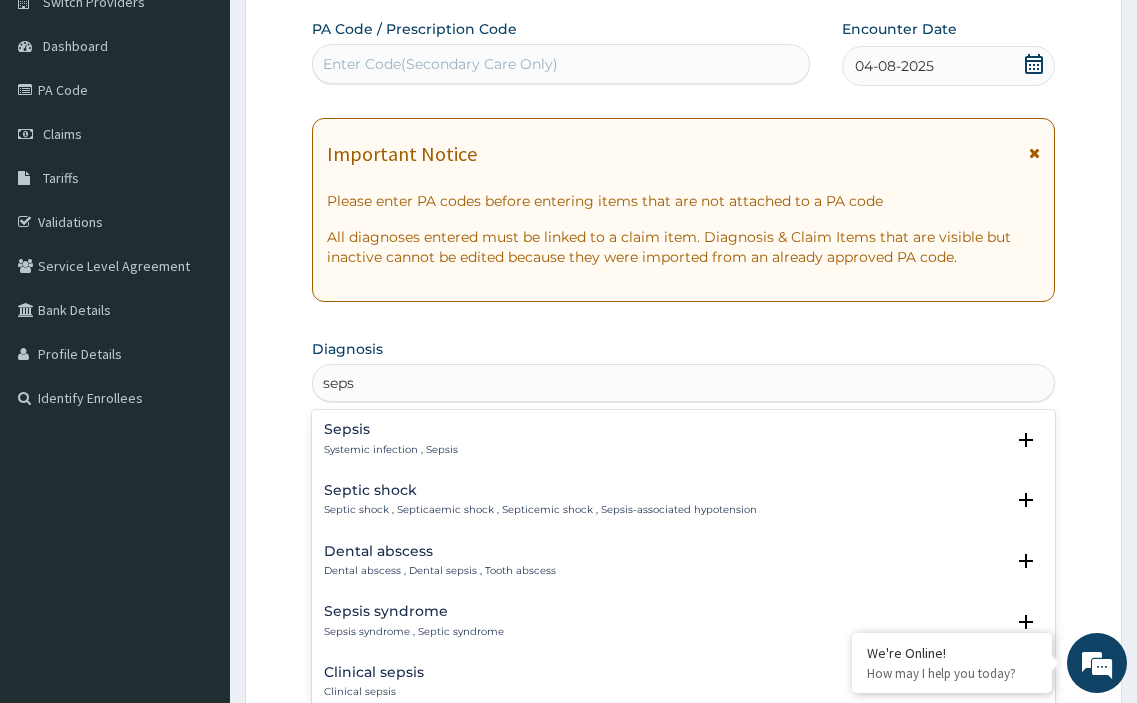 click on "Sepsis" at bounding box center (391, 429) 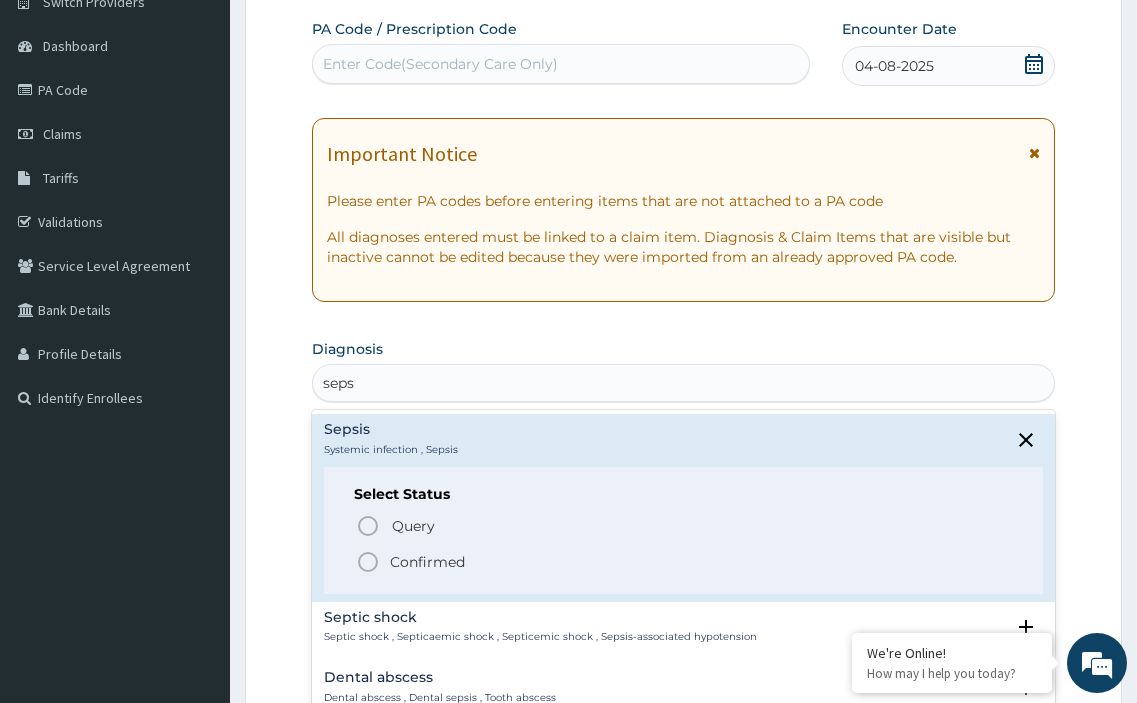 drag, startPoint x: 372, startPoint y: 561, endPoint x: 421, endPoint y: 441, distance: 129.61867 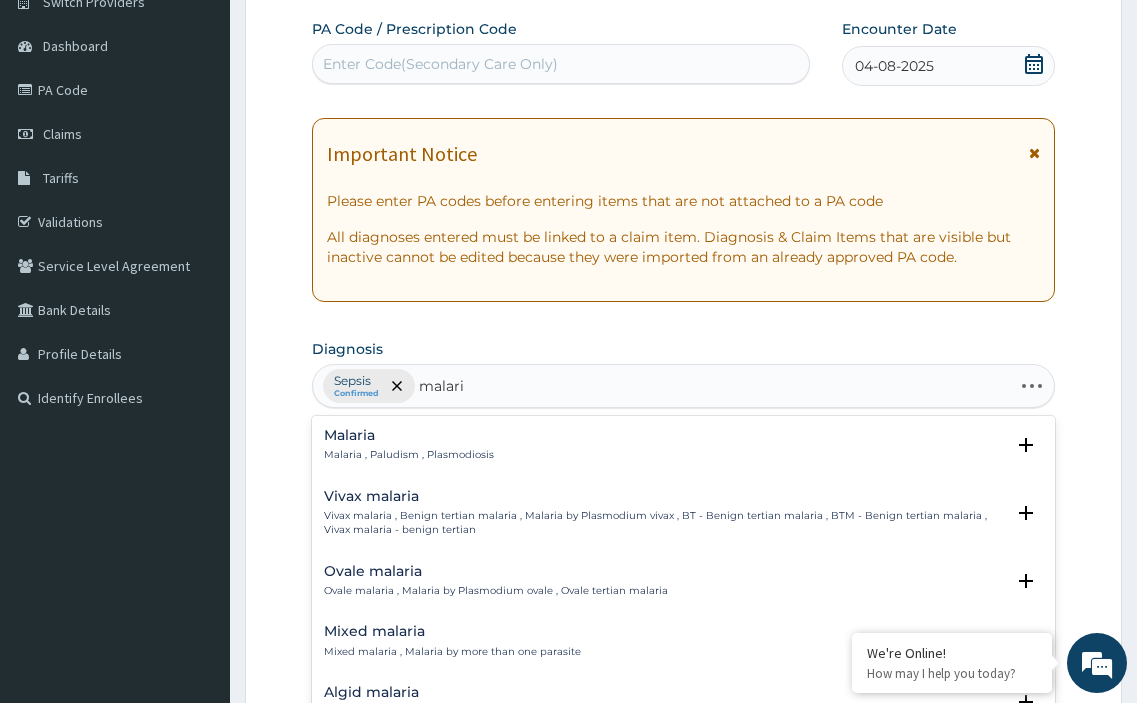 type on "malaria" 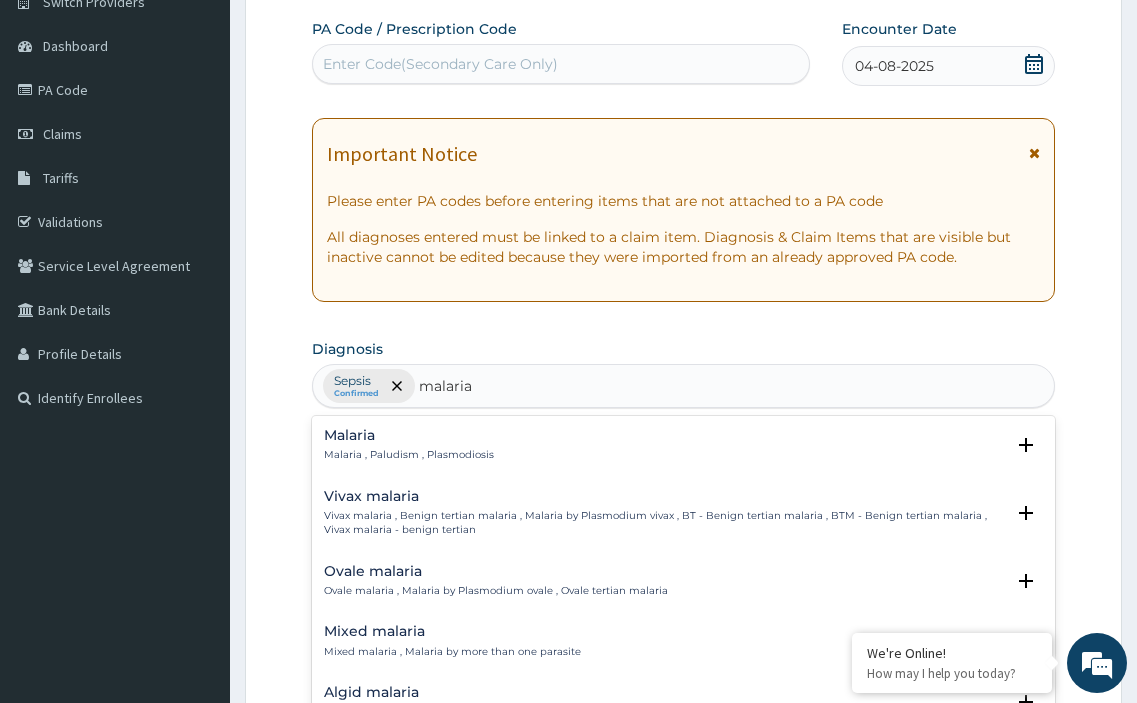 click on "Malaria , Paludism , Plasmodiosis" at bounding box center (409, 455) 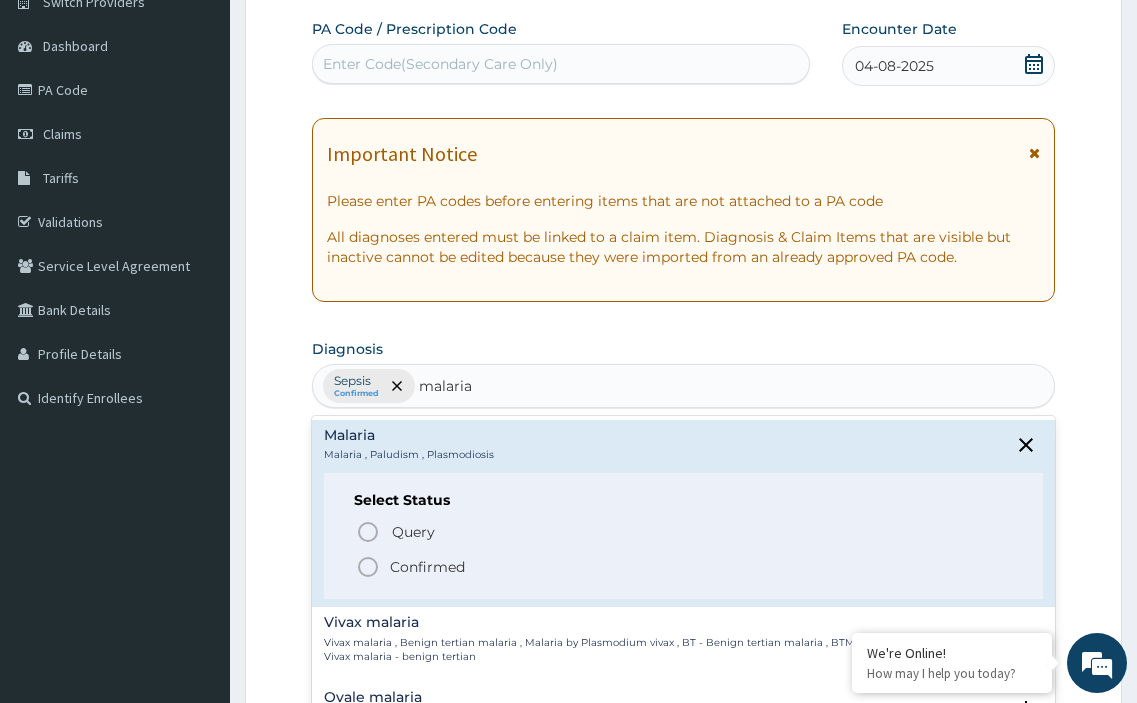 click 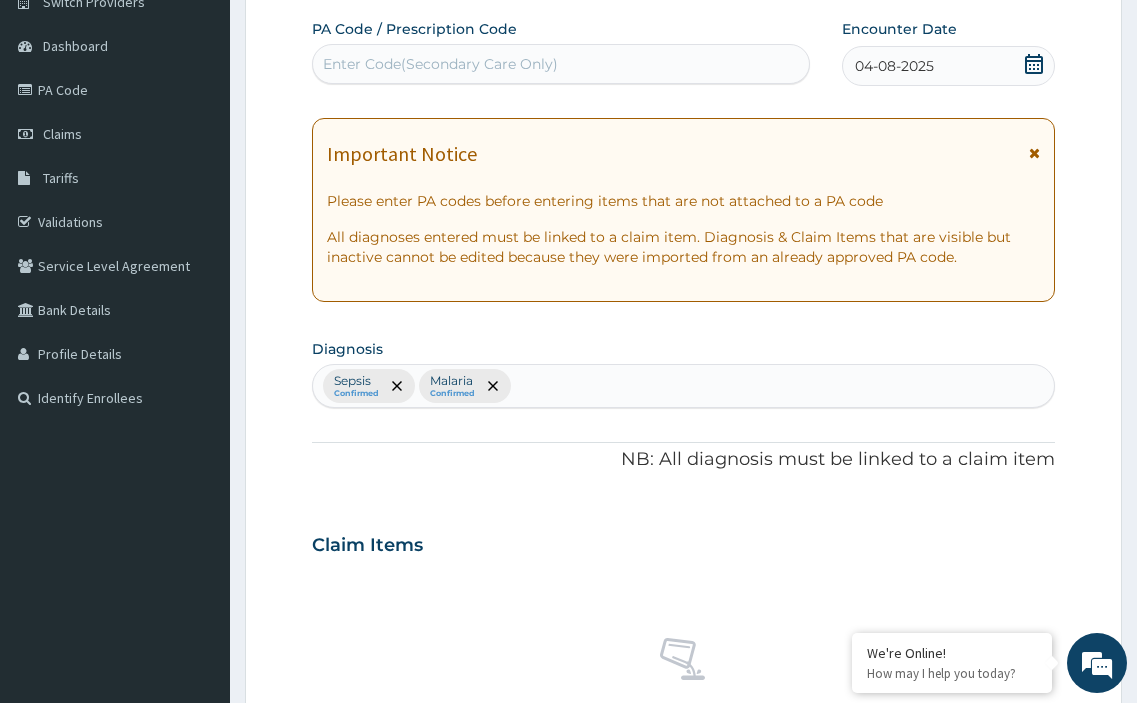 click on "Sepsis Confirmed Malaria Confirmed" at bounding box center [684, 386] 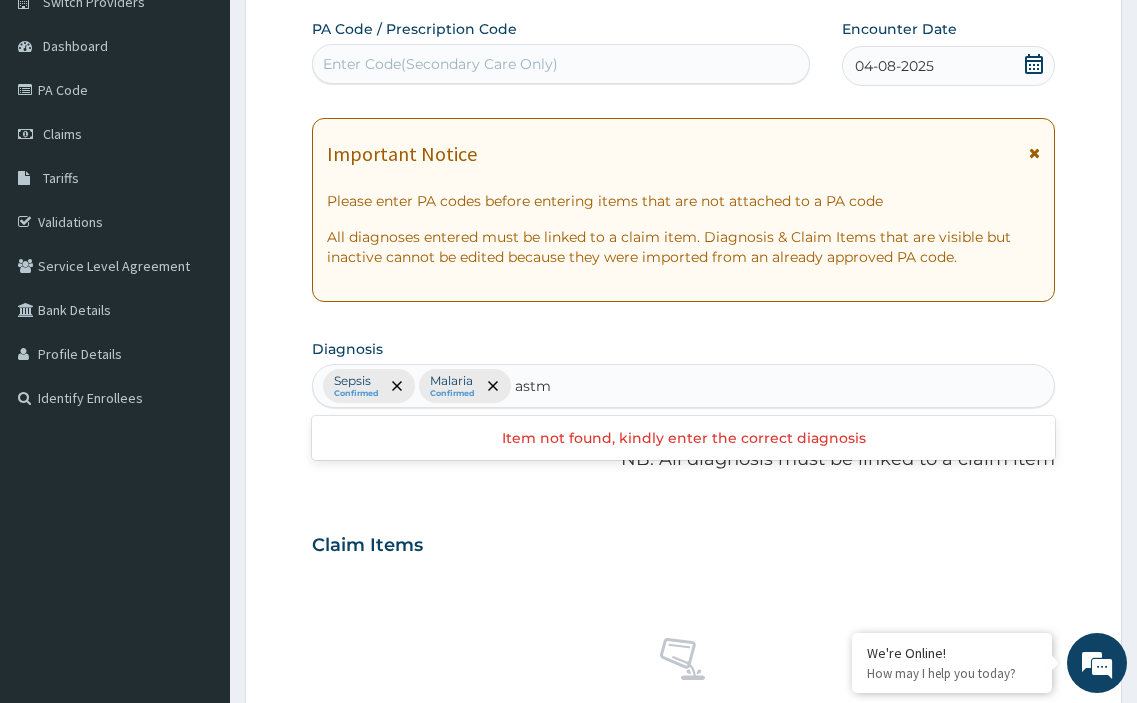 type on "ast" 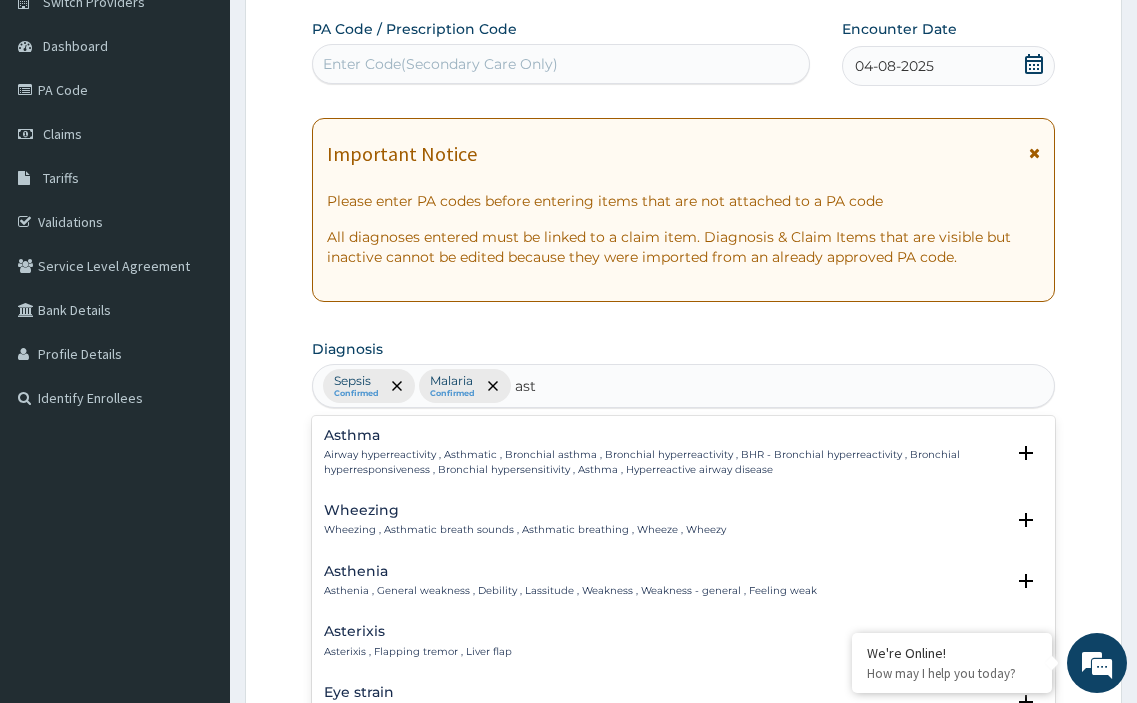 click on "Asthma Airway hyperreactivity , Asthmatic , Bronchial asthma , Bronchial hyperreactivity , BHR - Bronchial hyperreactivity , Bronchial hyperresponsiveness , Bronchial hypersensitivity , Asthma , Hyperreactive airway disease" at bounding box center [664, 452] 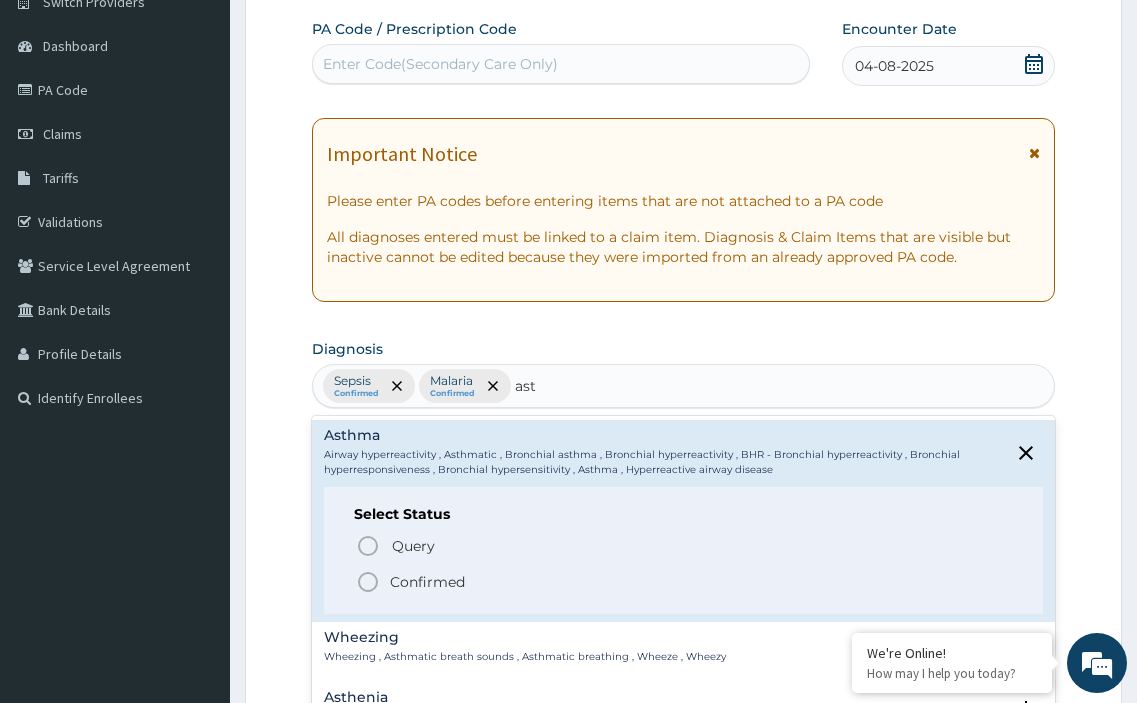 click 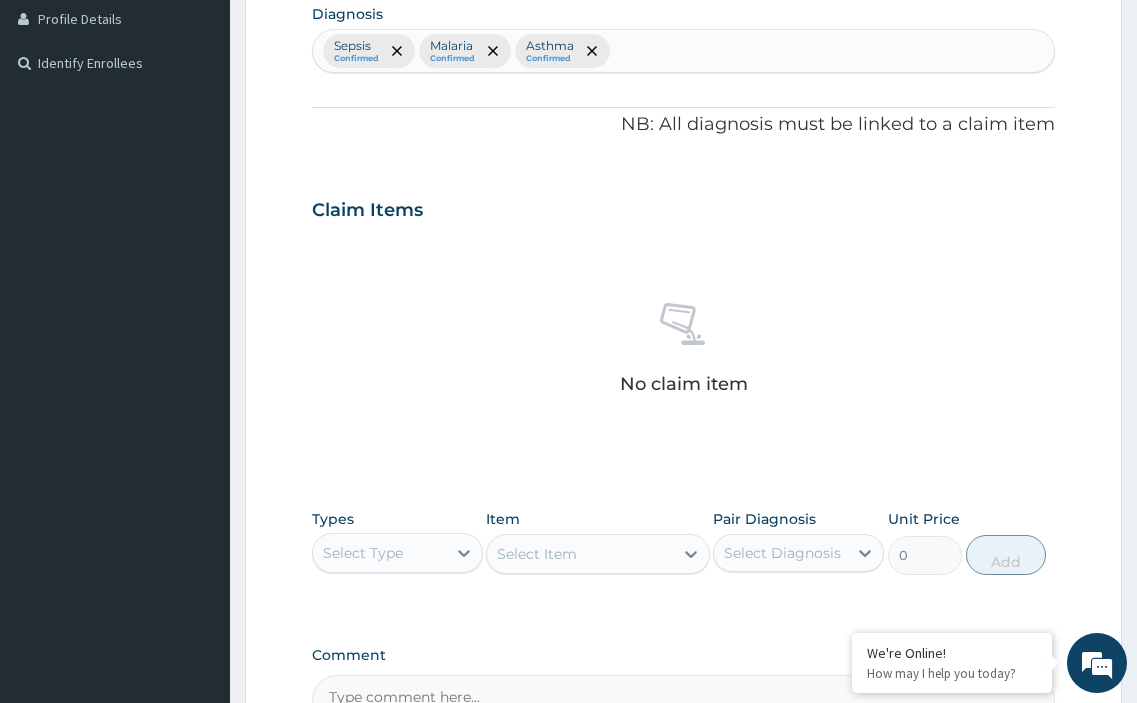 scroll, scrollTop: 672, scrollLeft: 0, axis: vertical 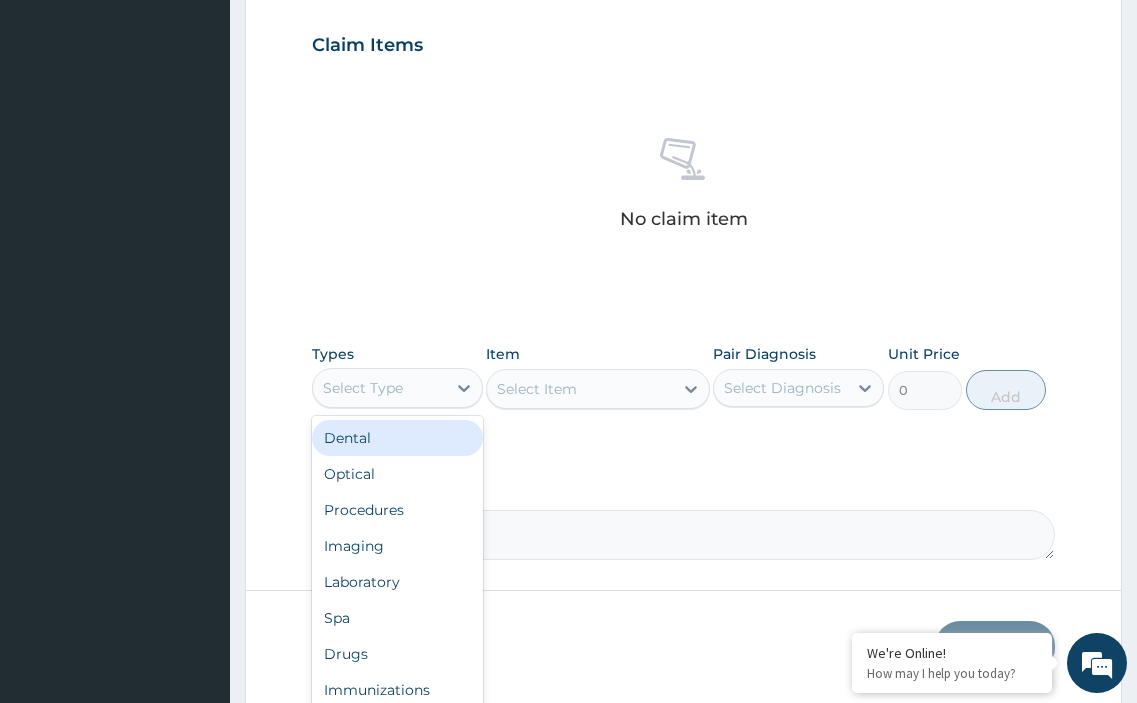 click on "Select Type" at bounding box center (379, 388) 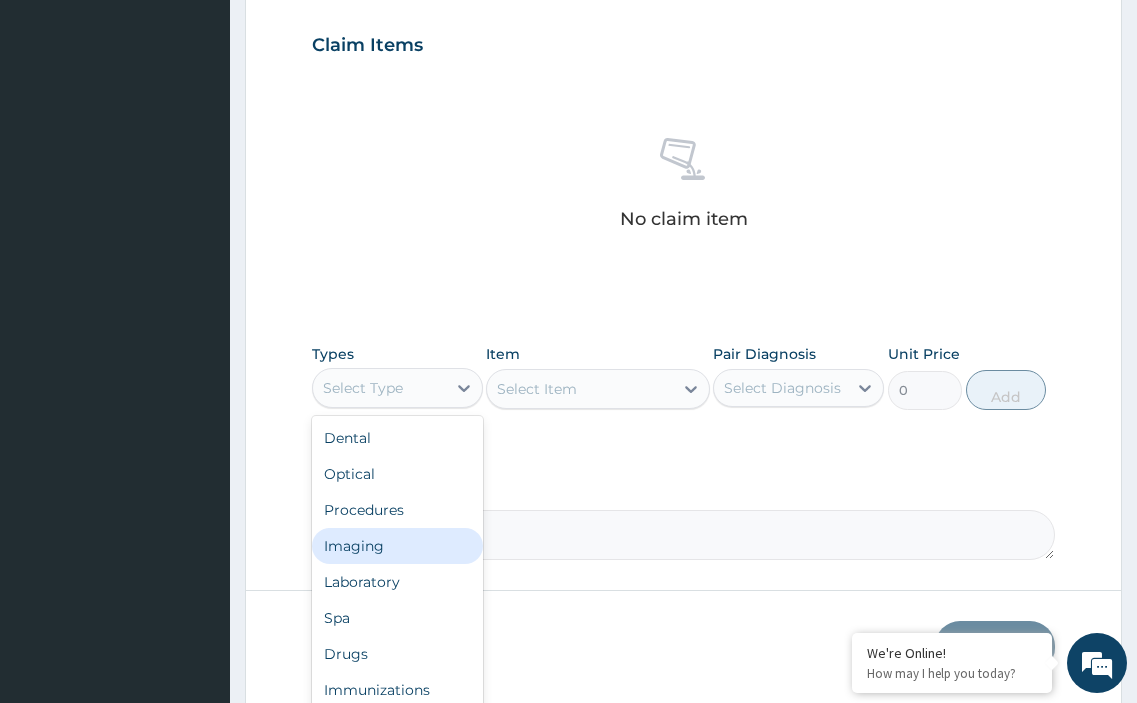 click on "Imaging" at bounding box center [397, 546] 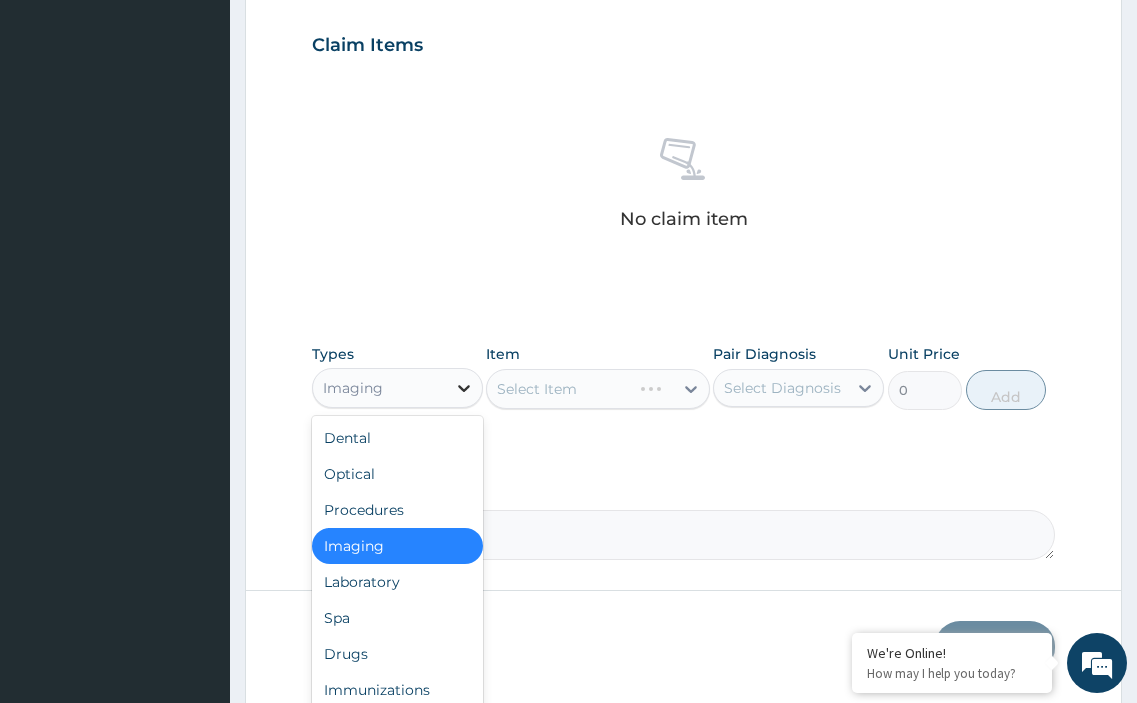 click at bounding box center [464, 388] 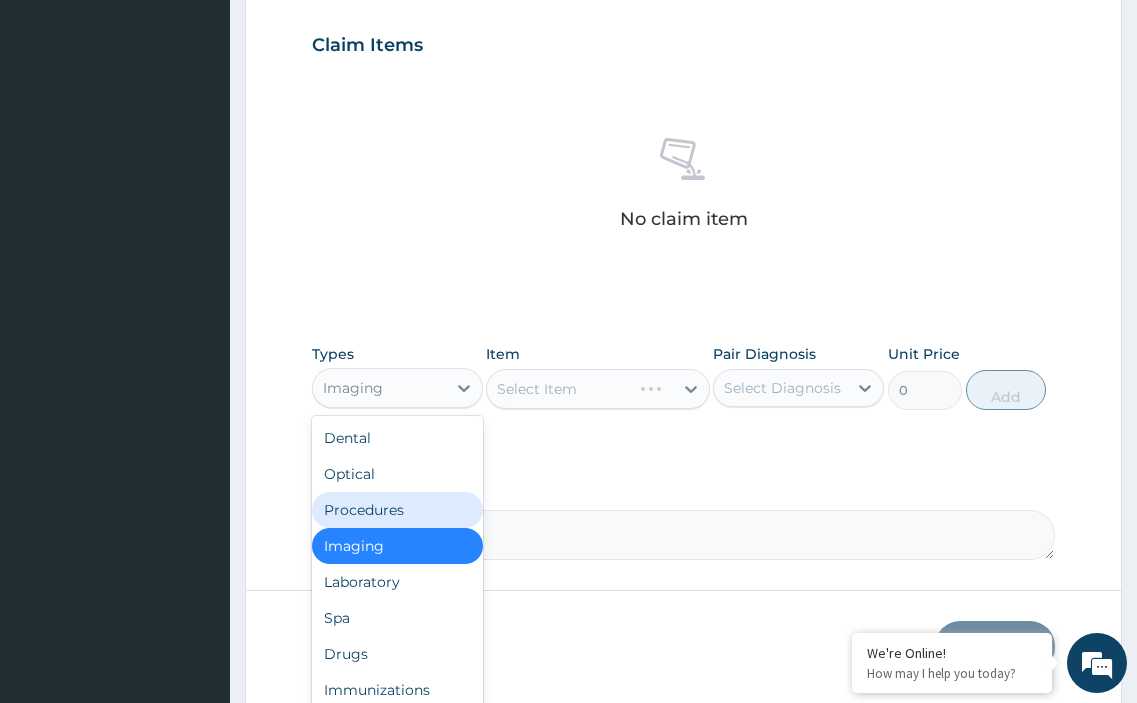 click on "Procedures" at bounding box center (397, 510) 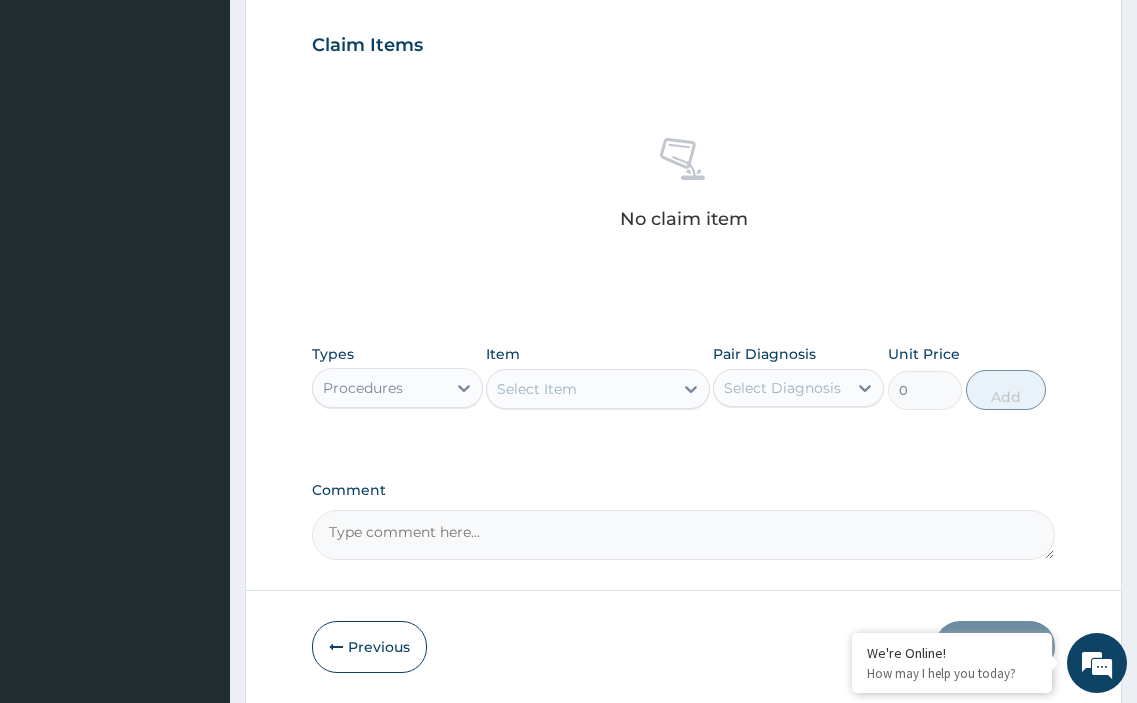 click on "Select Item" at bounding box center [537, 389] 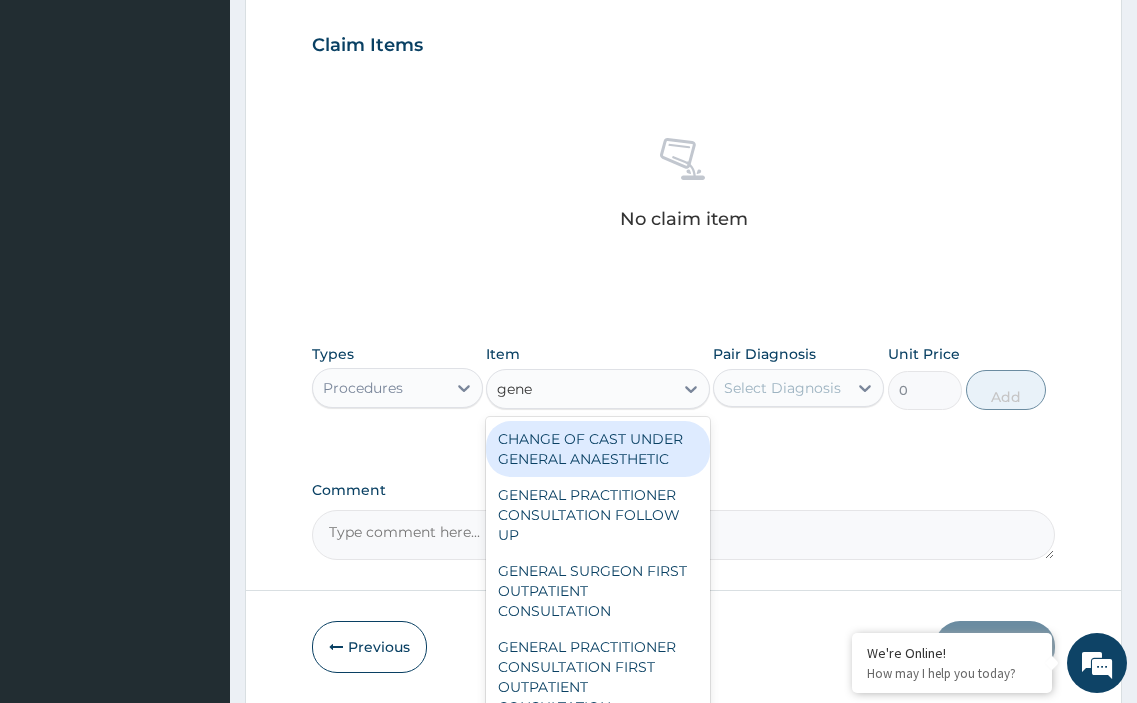 type on "gener" 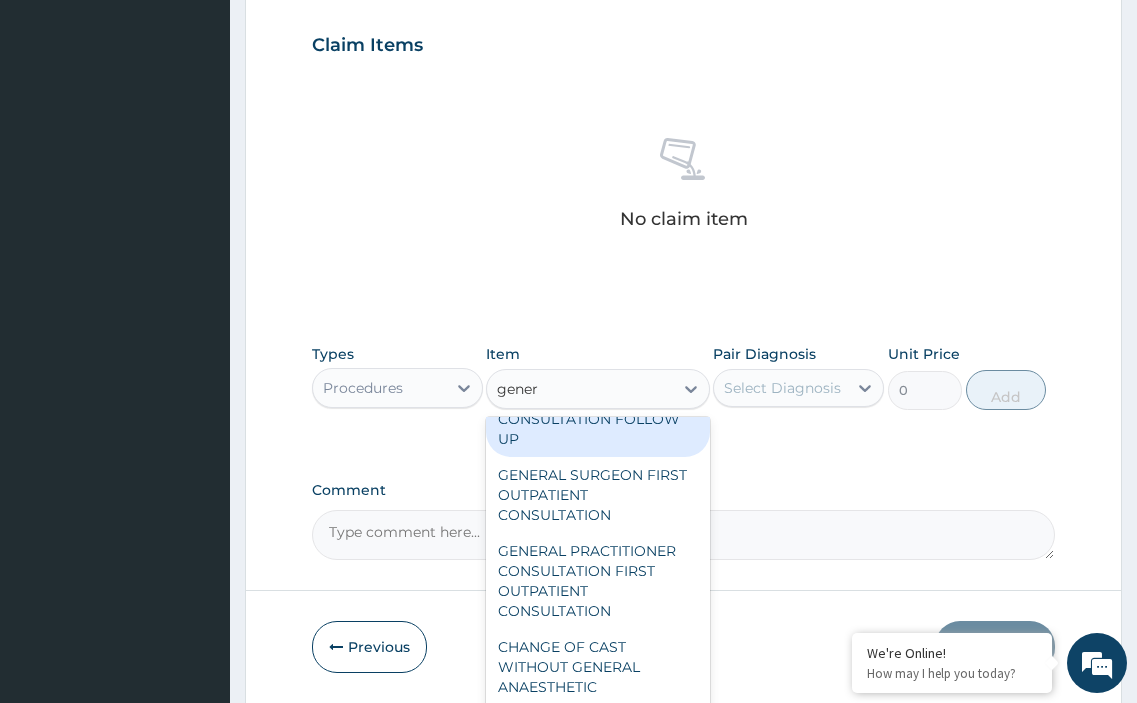 scroll, scrollTop: 147, scrollLeft: 0, axis: vertical 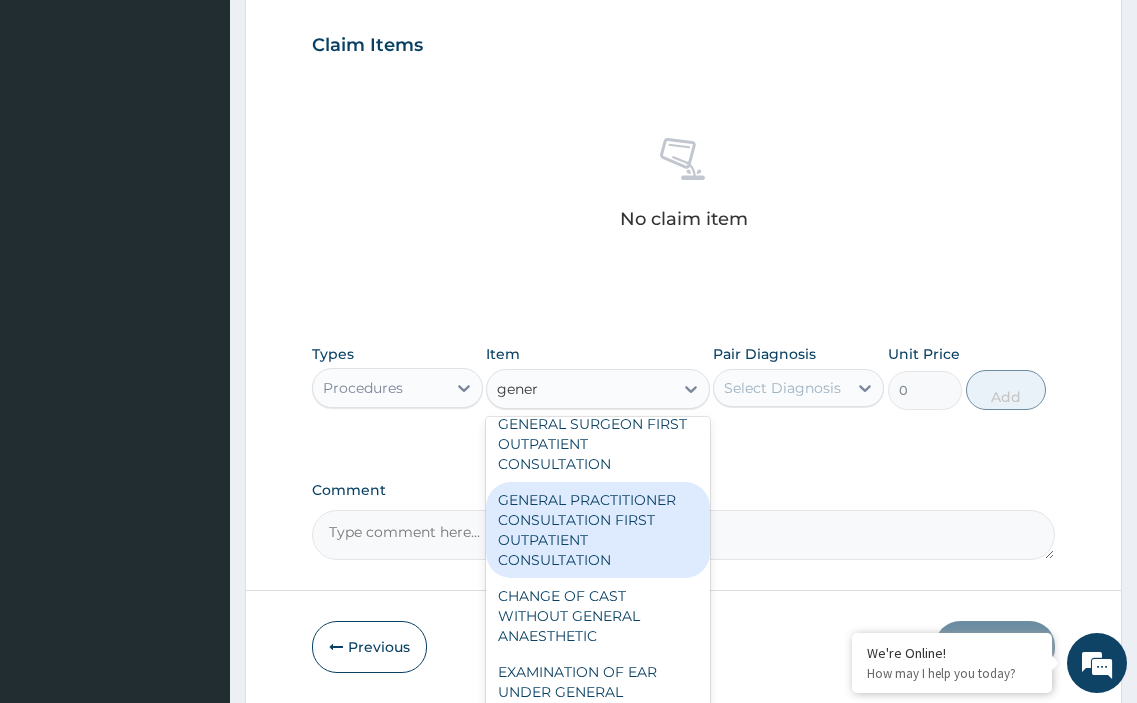 drag, startPoint x: 575, startPoint y: 537, endPoint x: 638, endPoint y: 519, distance: 65.52099 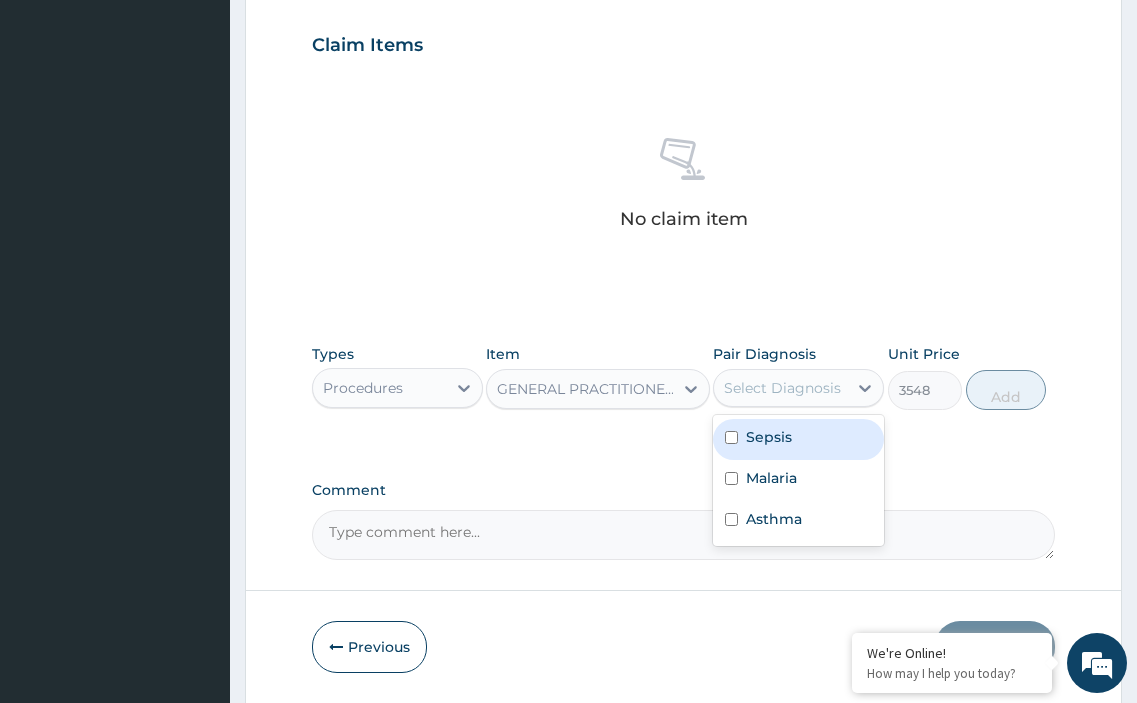 click on "Select Diagnosis" at bounding box center [782, 388] 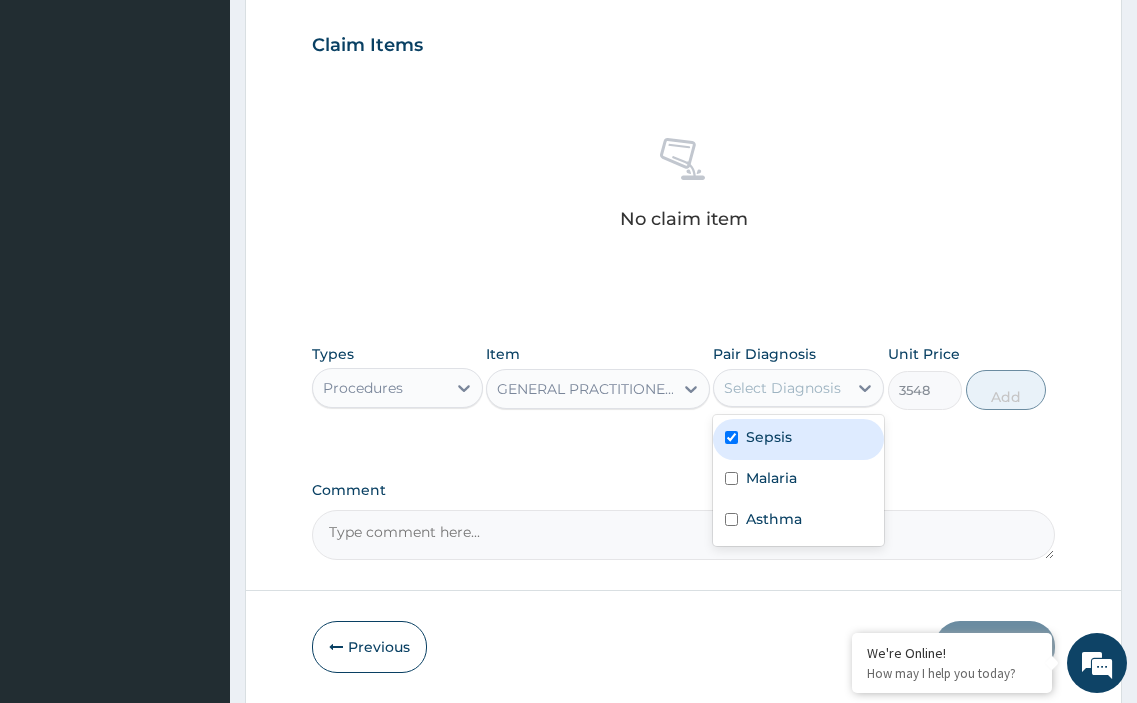 checkbox on "true" 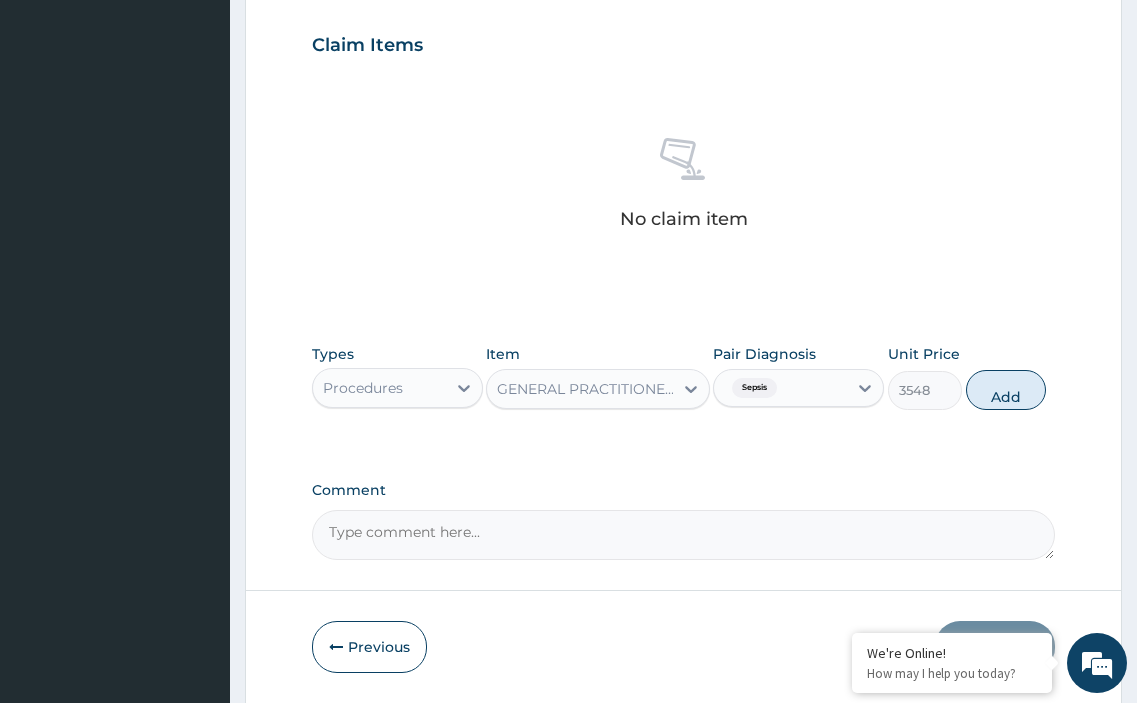drag, startPoint x: 1006, startPoint y: 392, endPoint x: 577, endPoint y: 433, distance: 430.95474 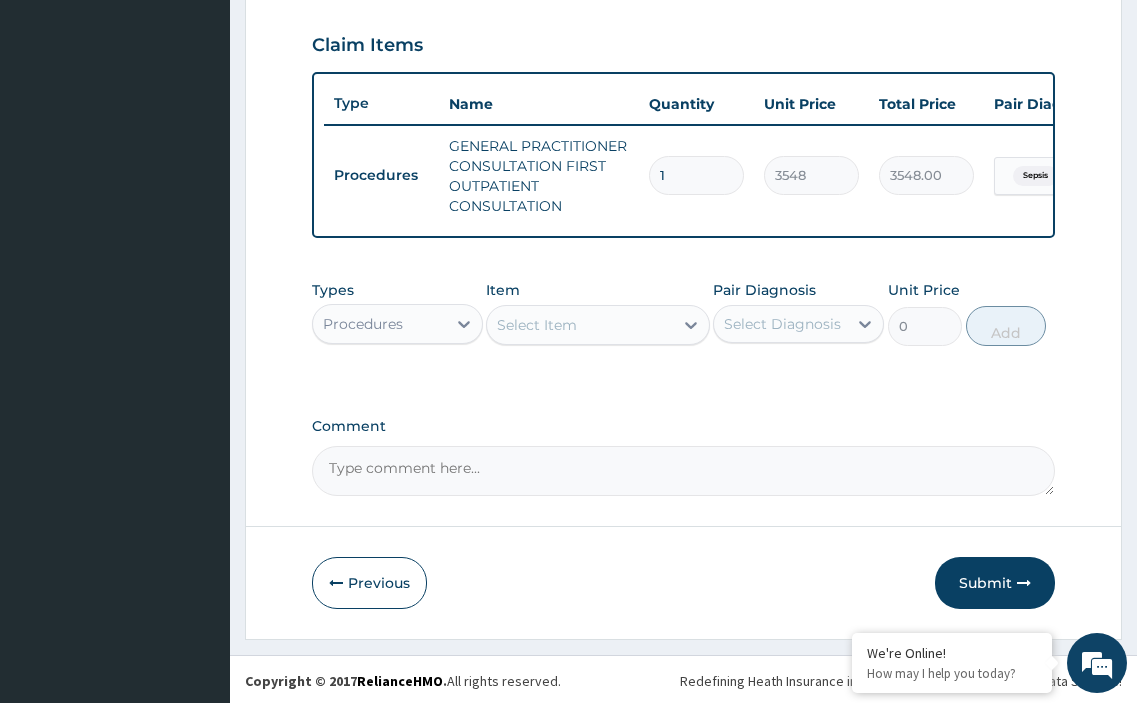 click on "Procedures" at bounding box center (379, 324) 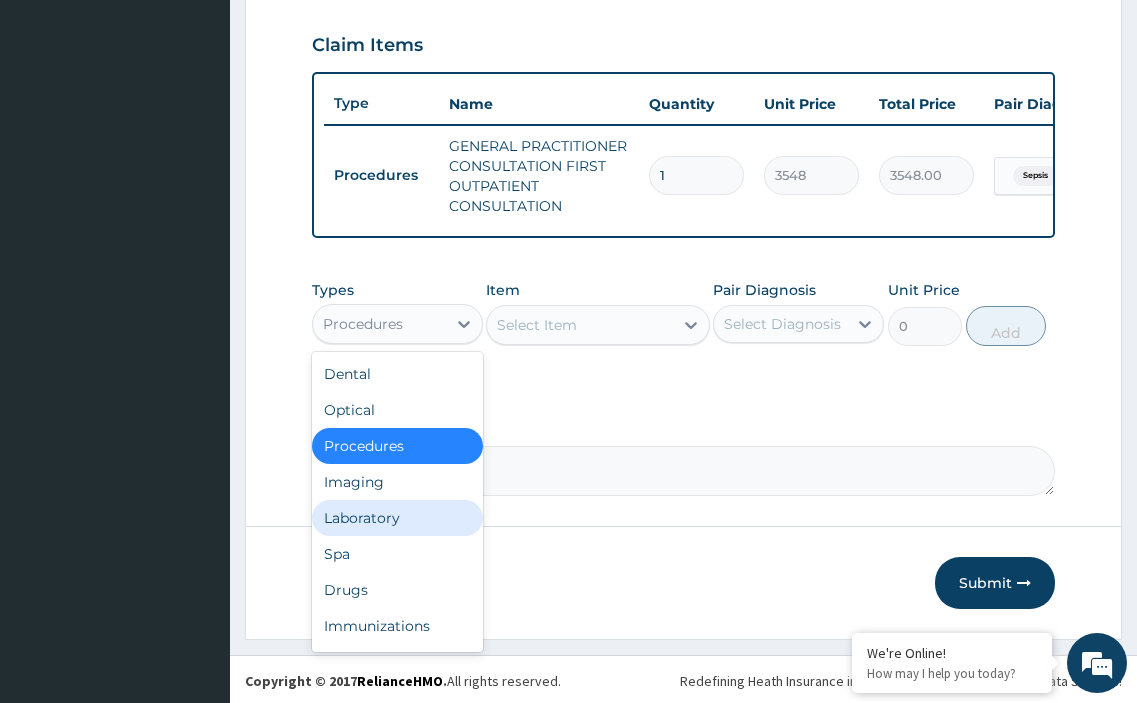 click on "Laboratory" at bounding box center [397, 518] 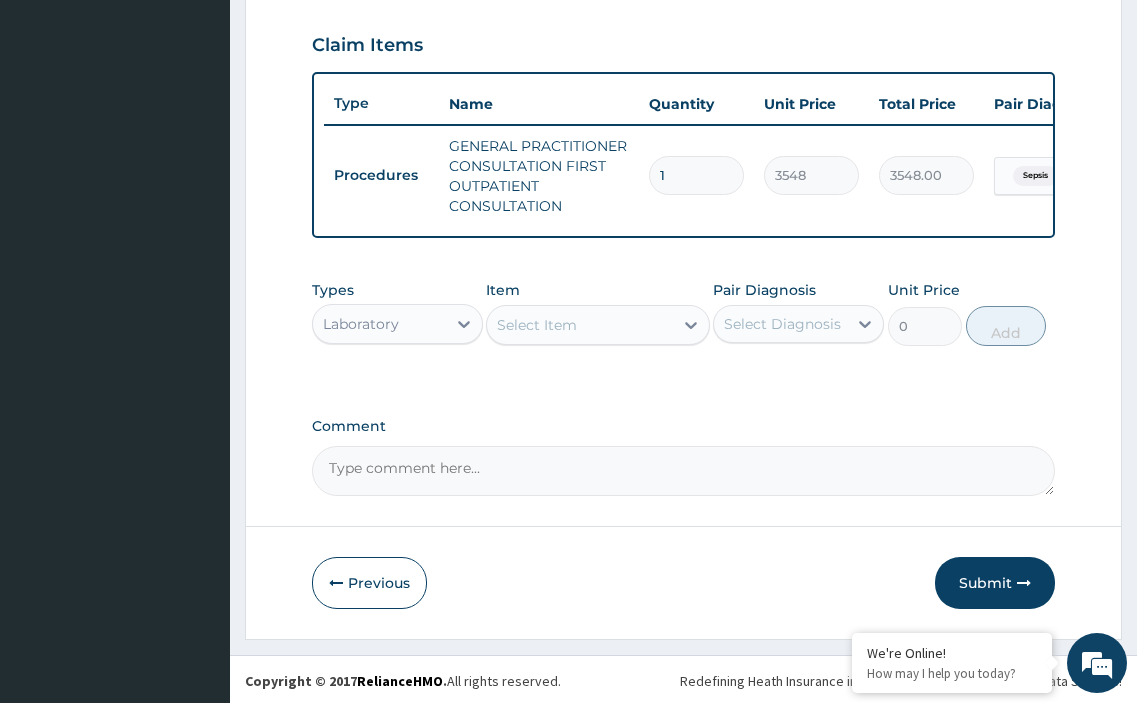 click on "Select Item" at bounding box center (579, 325) 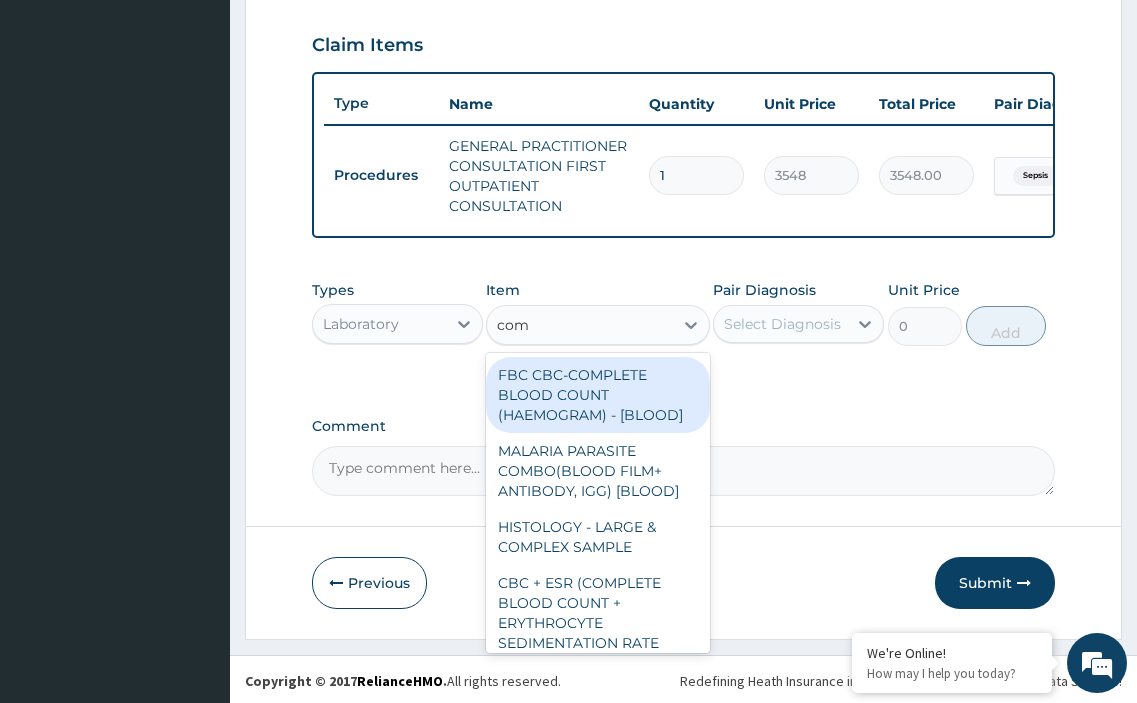 type on "compl" 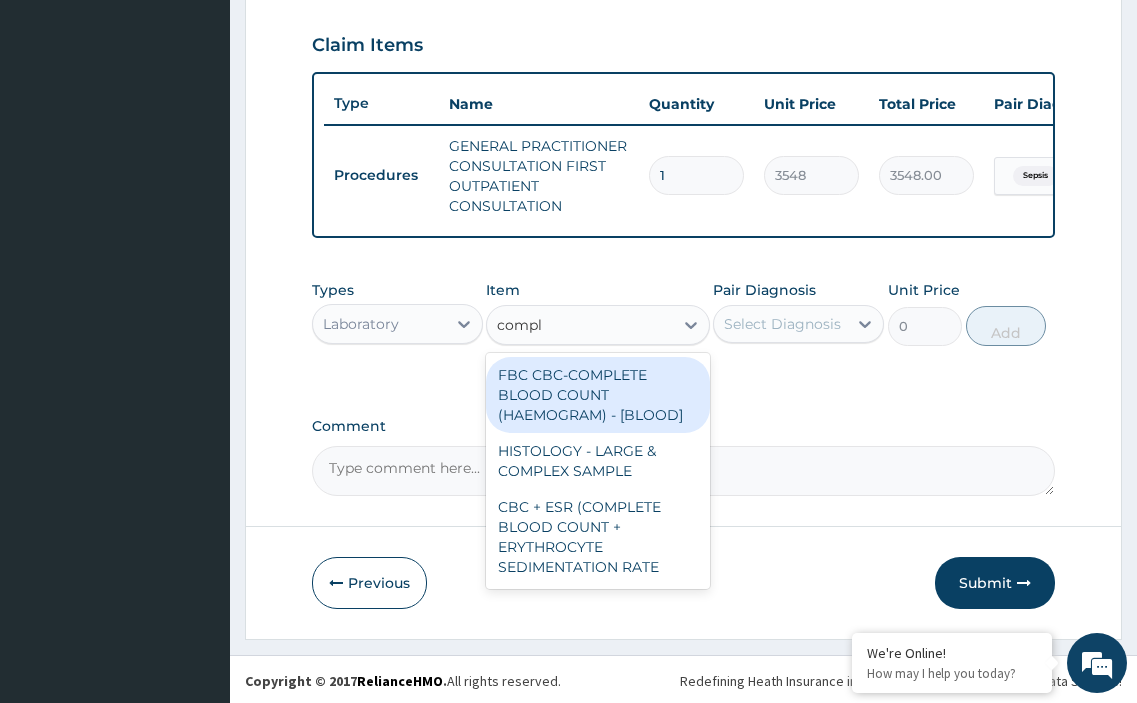 click on "FBC CBC-COMPLETE BLOOD COUNT (HAEMOGRAM) - [BLOOD]" at bounding box center [597, 395] 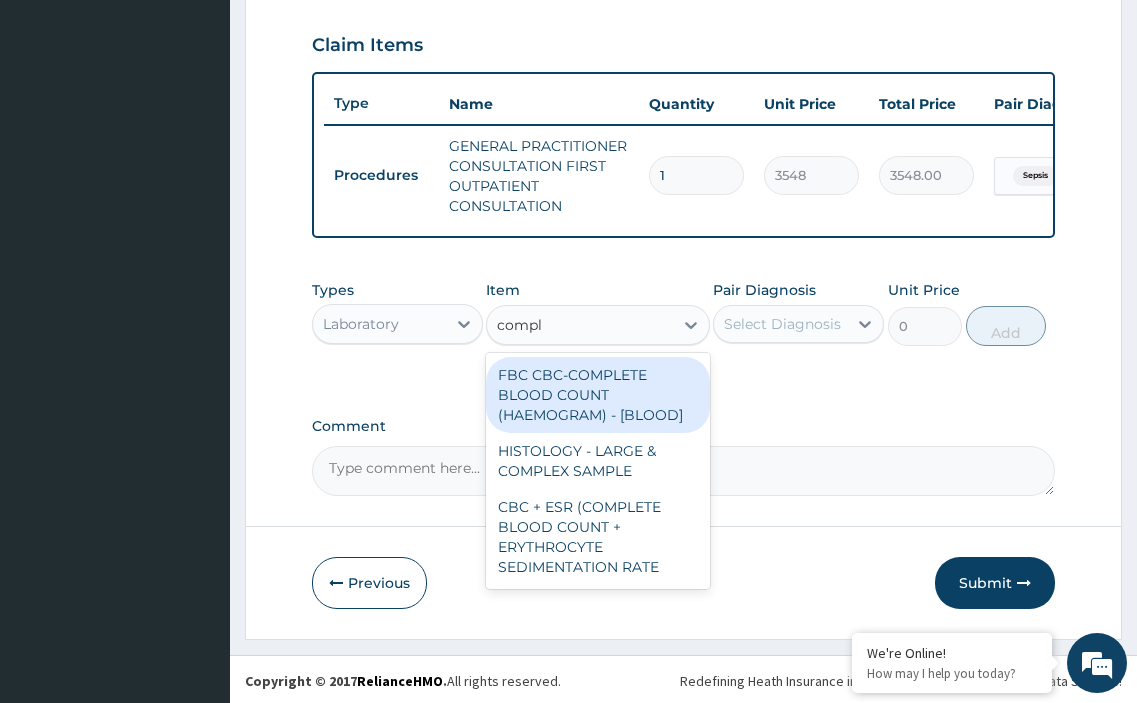type 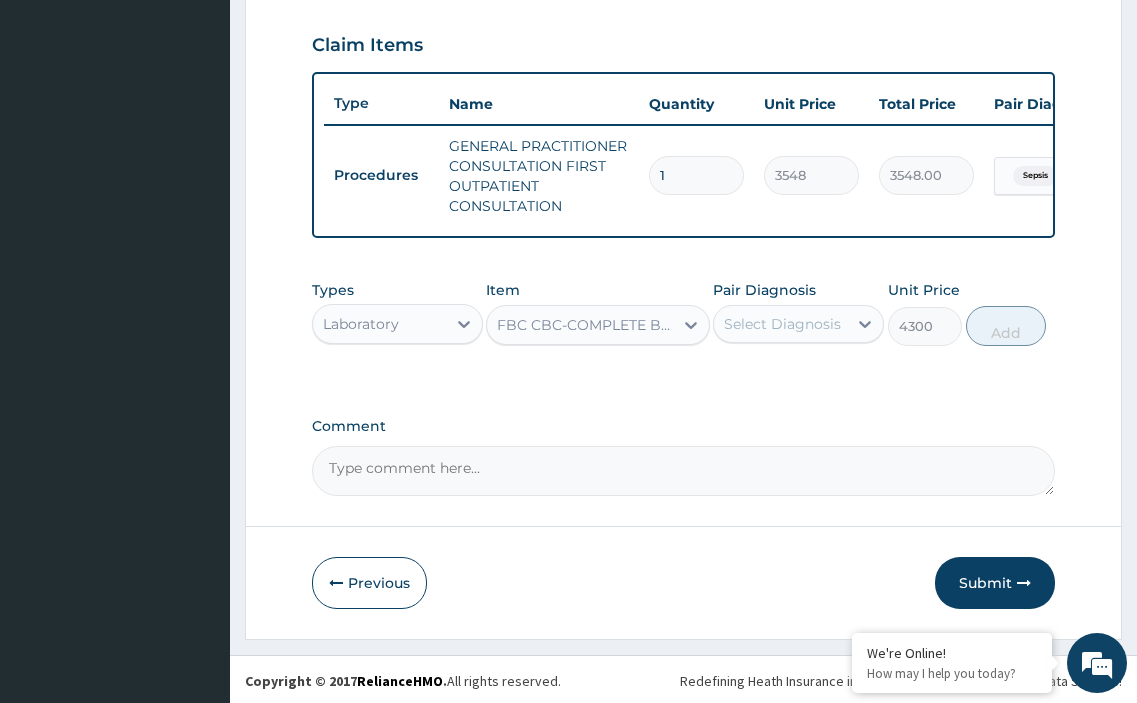 click on "Select Diagnosis" at bounding box center (782, 324) 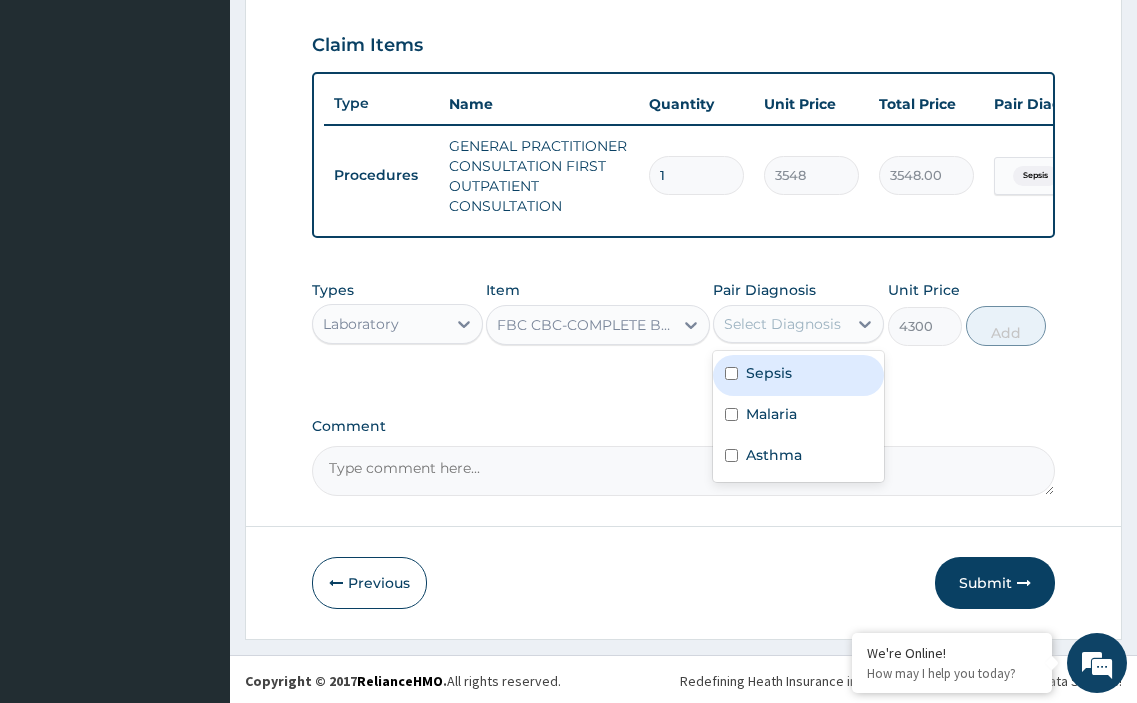 click at bounding box center [731, 373] 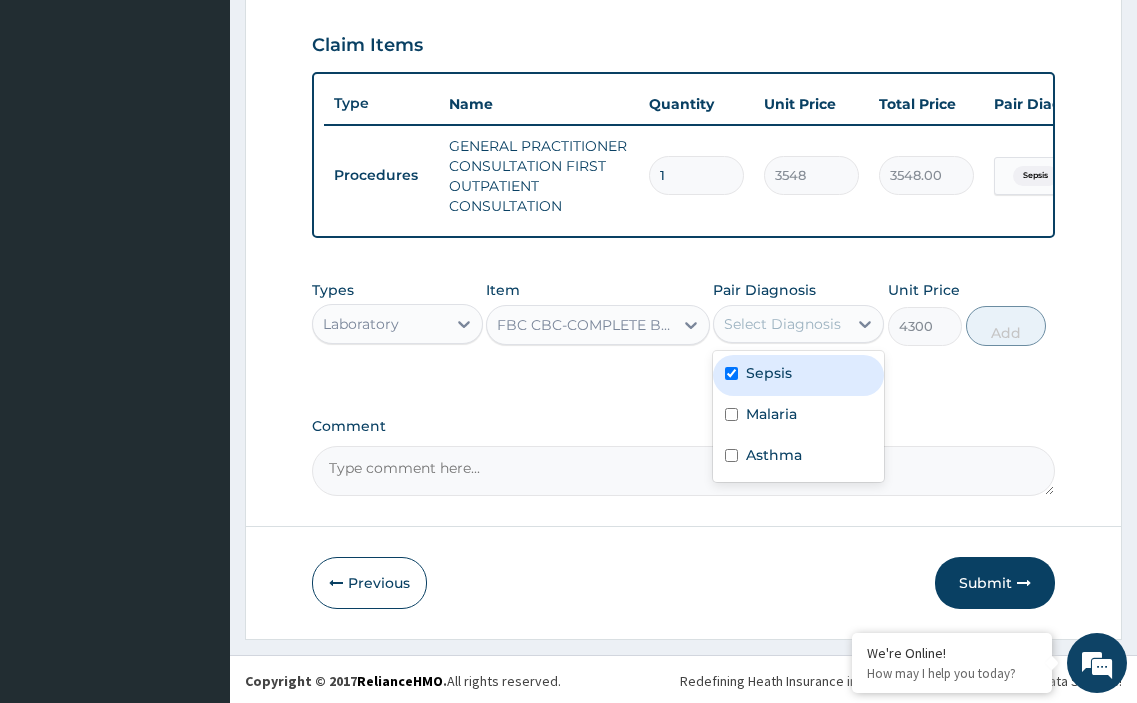 checkbox on "true" 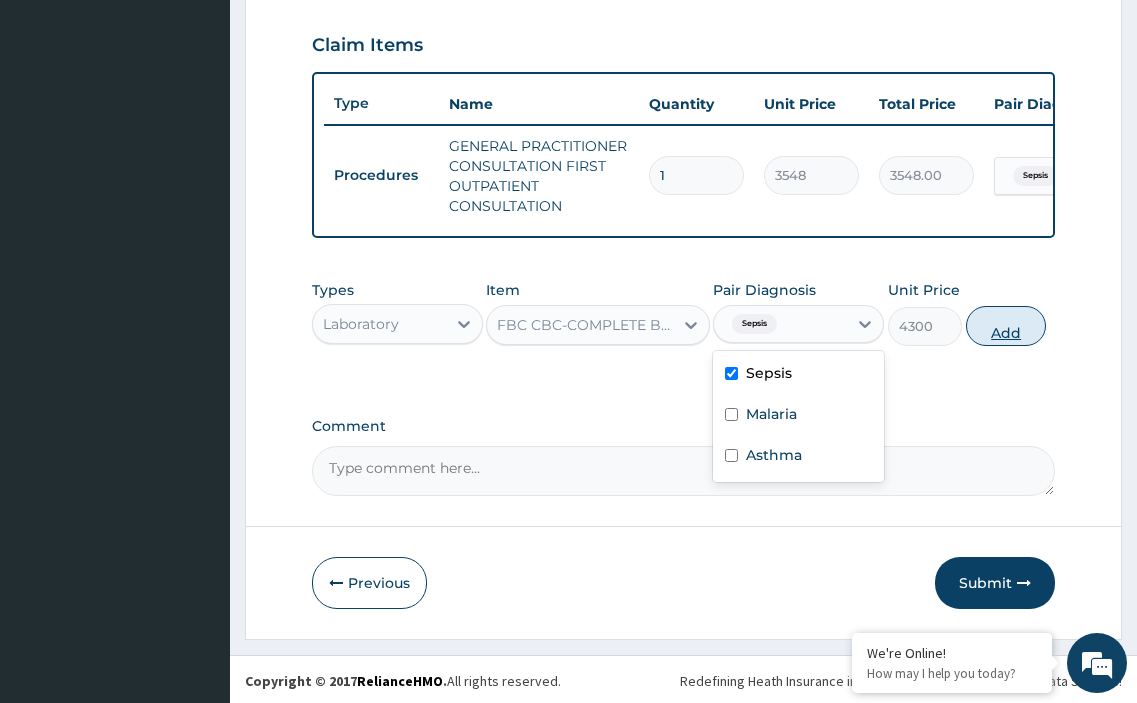 click on "Add" at bounding box center (1006, 326) 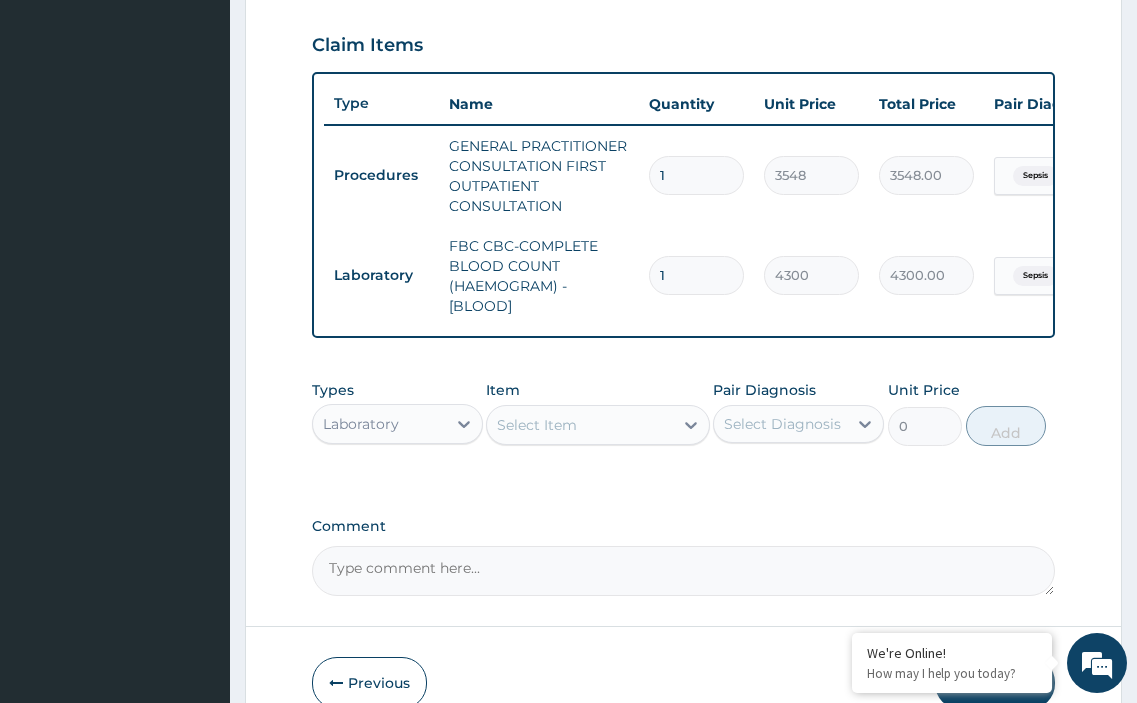 click on "Select Item" at bounding box center [537, 425] 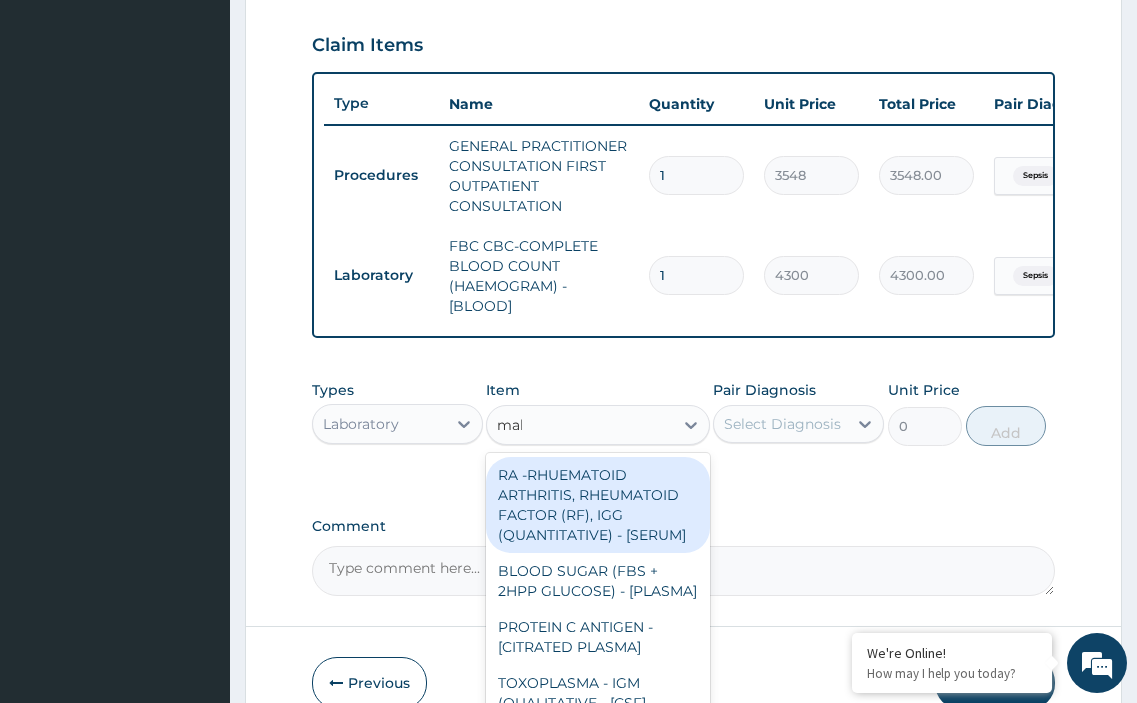 type on "mala" 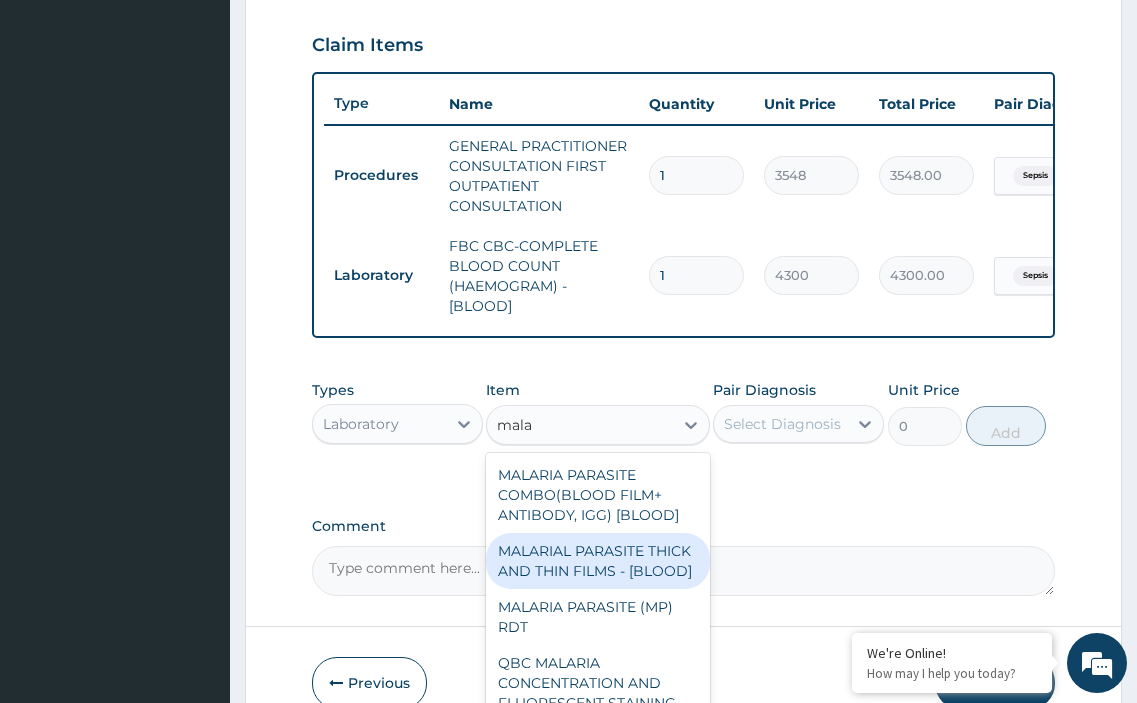 click on "MALARIAL PARASITE THICK AND THIN FILMS - [BLOOD]" at bounding box center [597, 561] 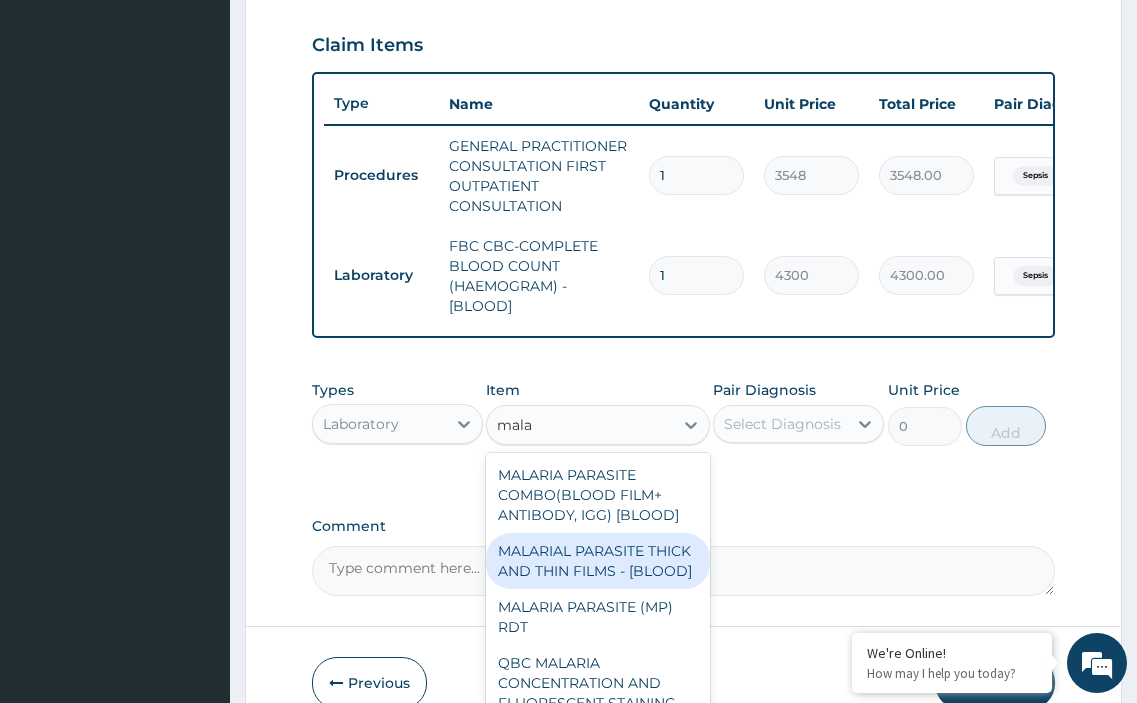type 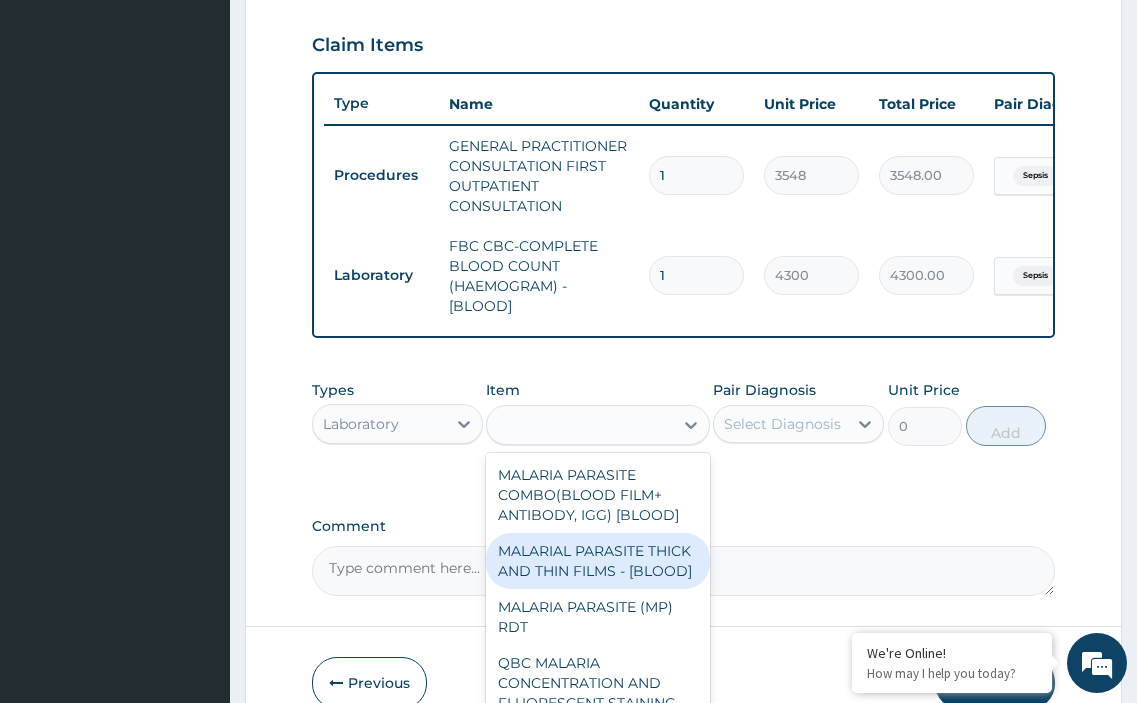 type on "1613" 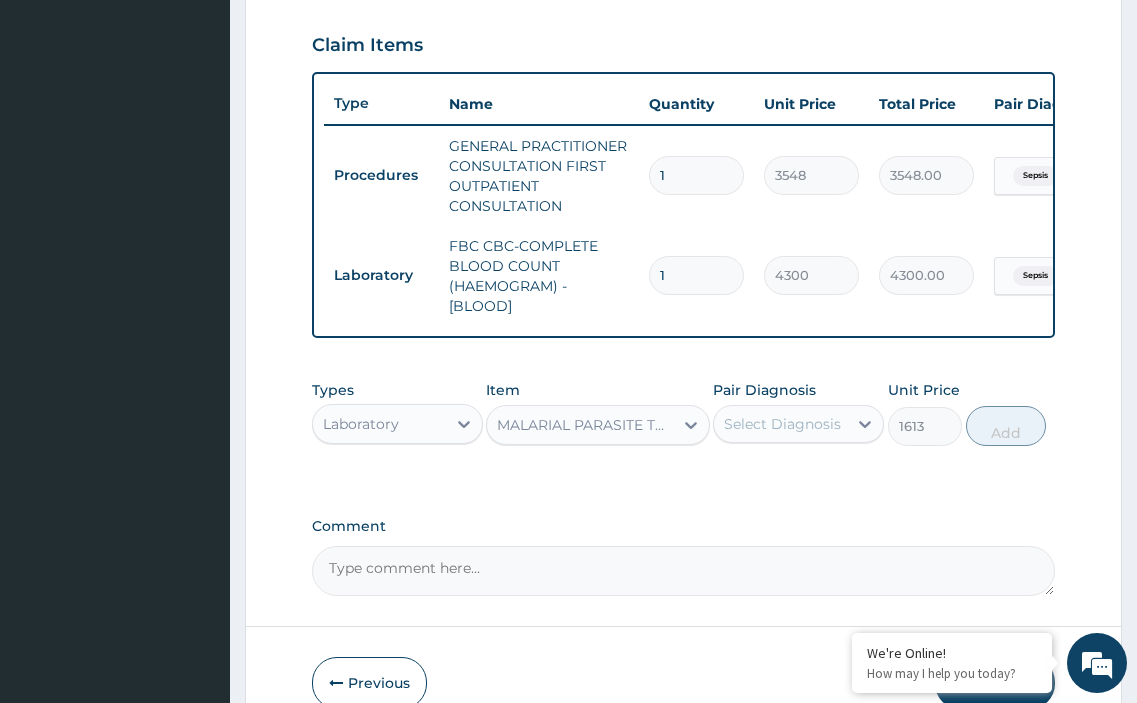 click on "Select Diagnosis" at bounding box center [782, 424] 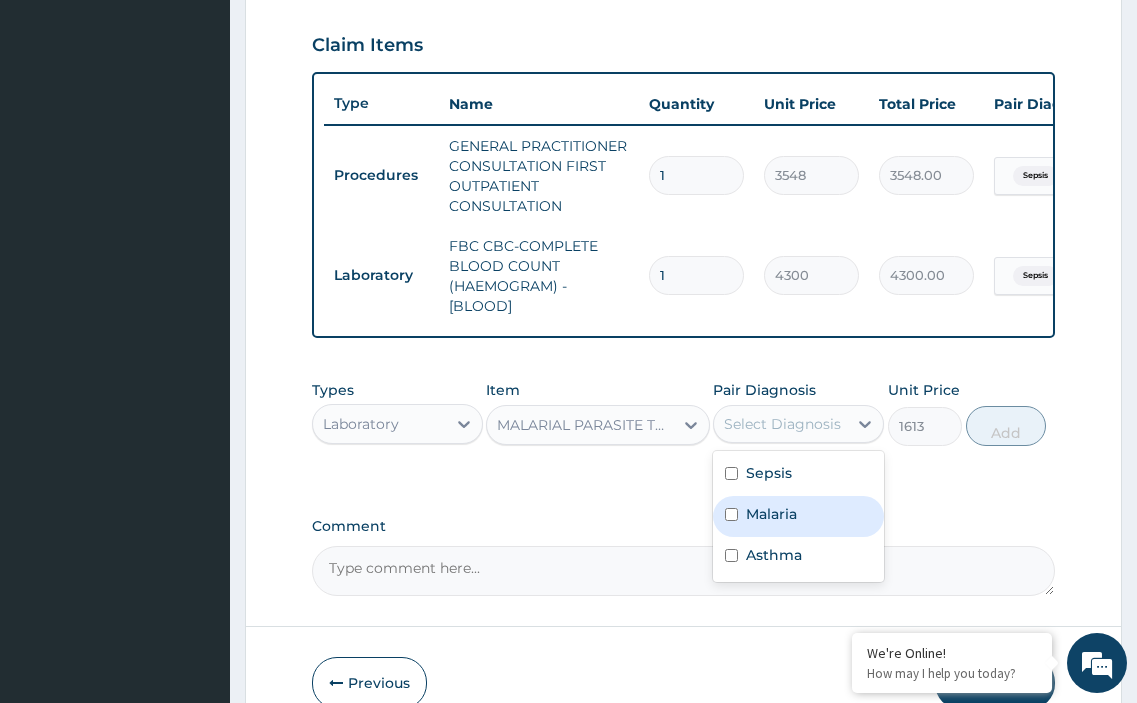 click at bounding box center (731, 514) 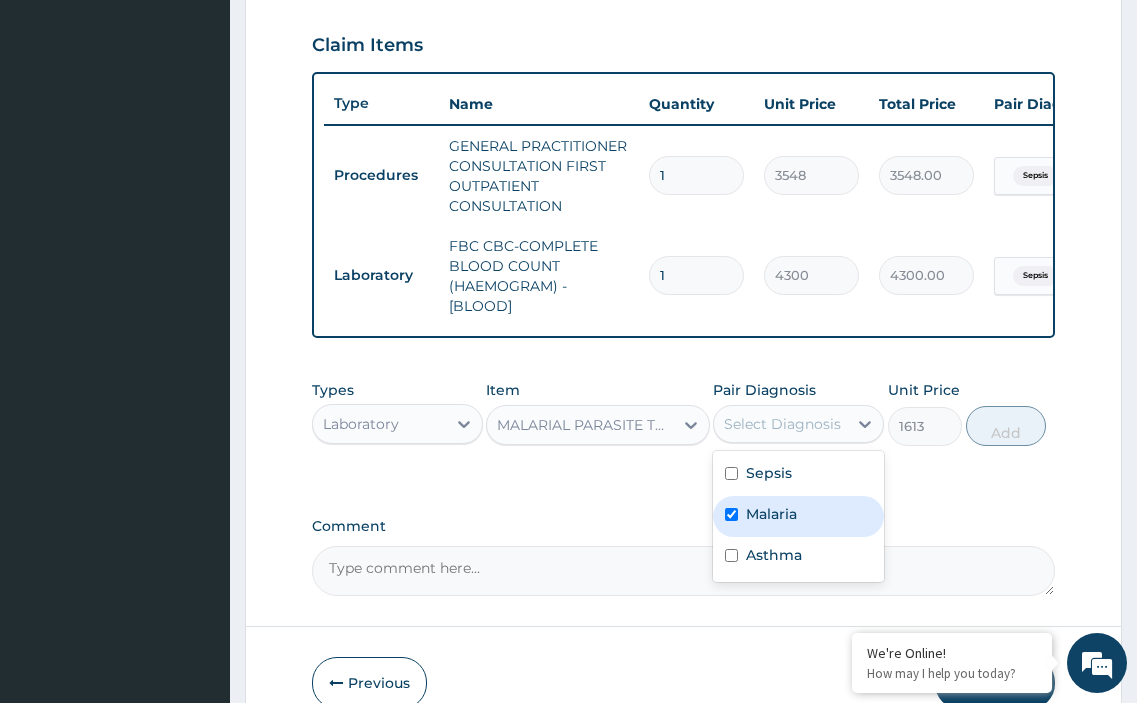 checkbox on "true" 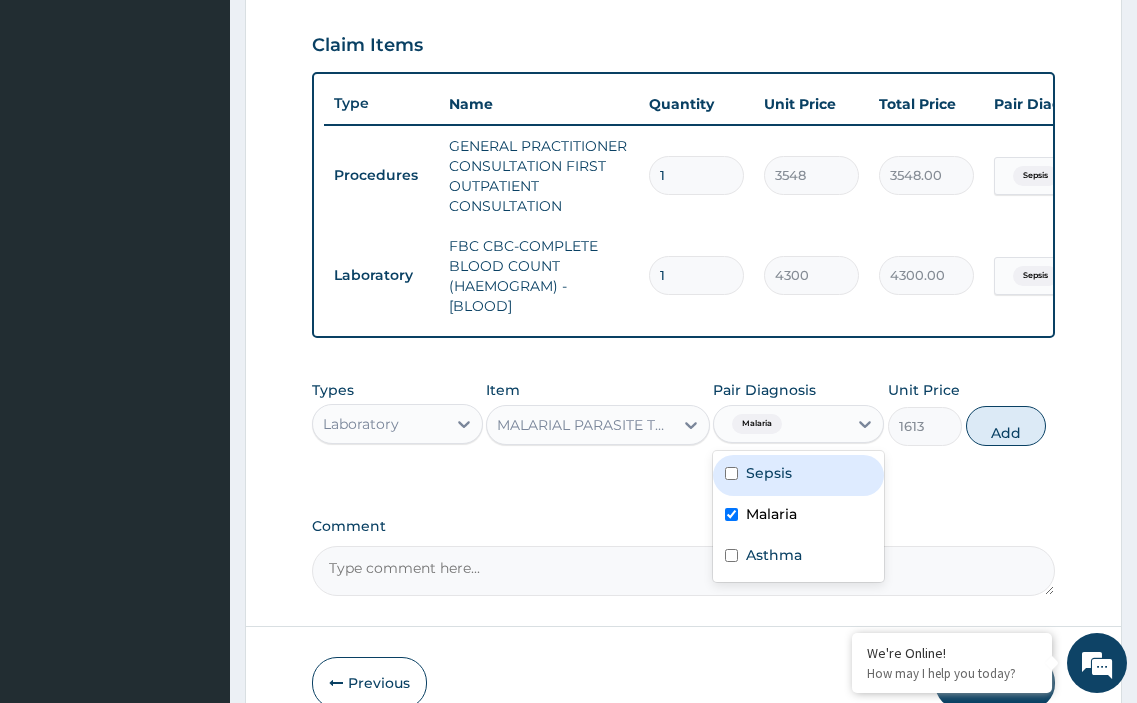 click on "Add" at bounding box center [1006, 426] 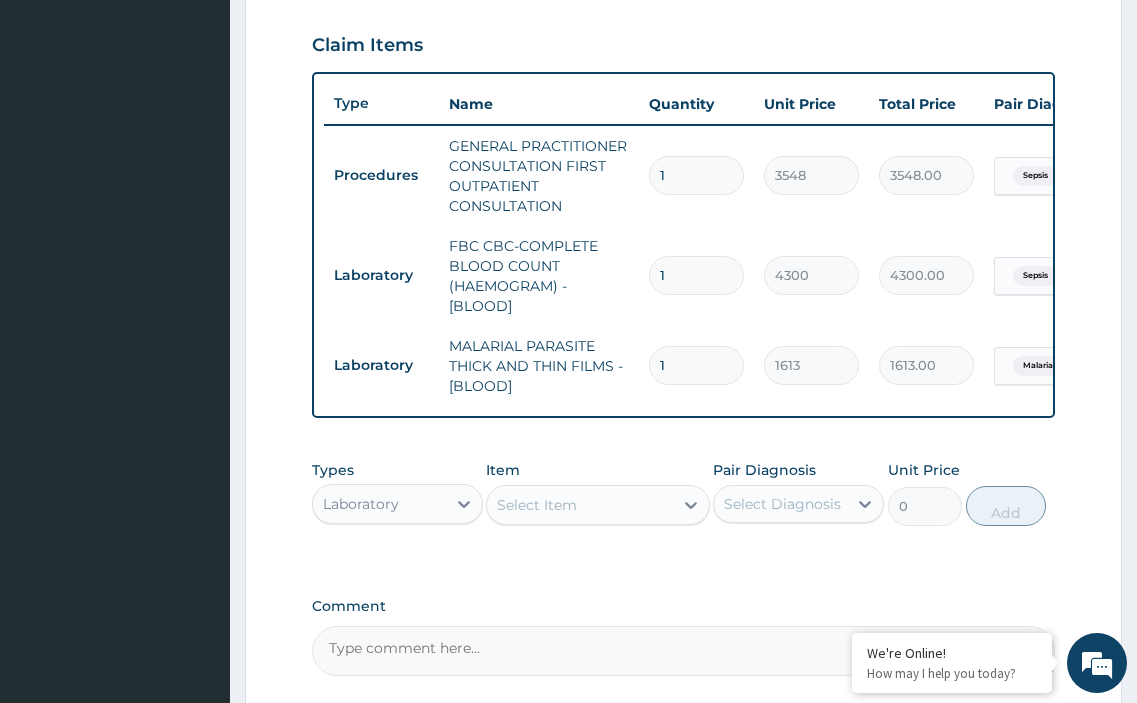click on "Laboratory" at bounding box center [379, 504] 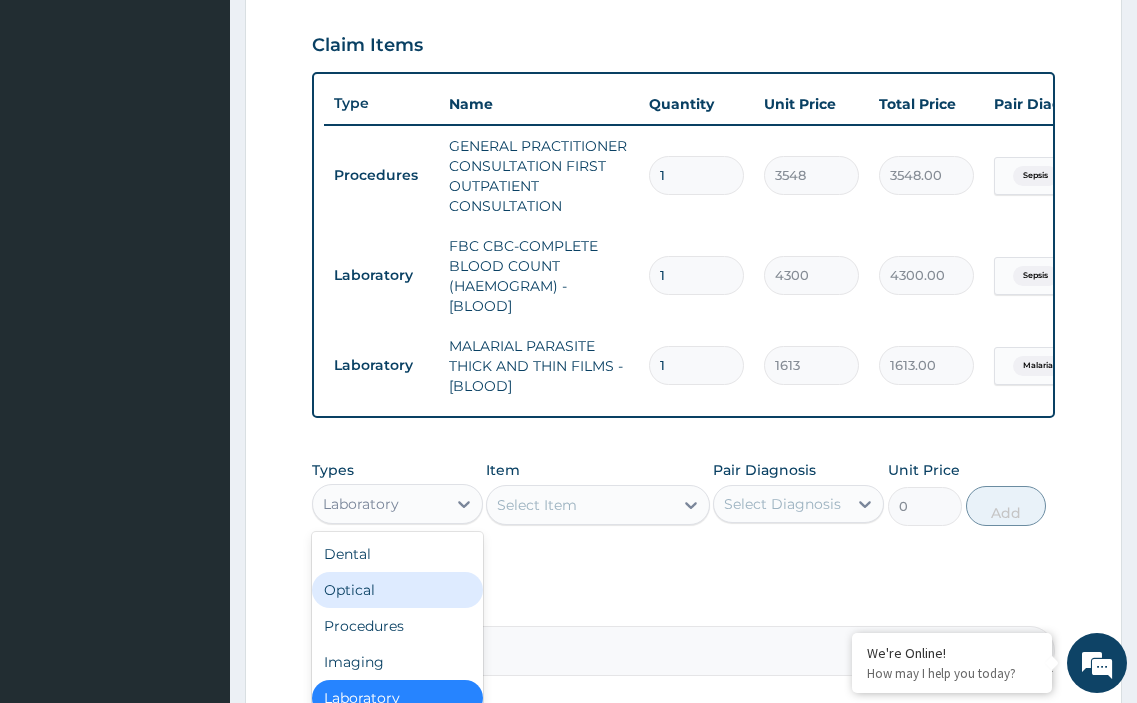 scroll, scrollTop: 68, scrollLeft: 0, axis: vertical 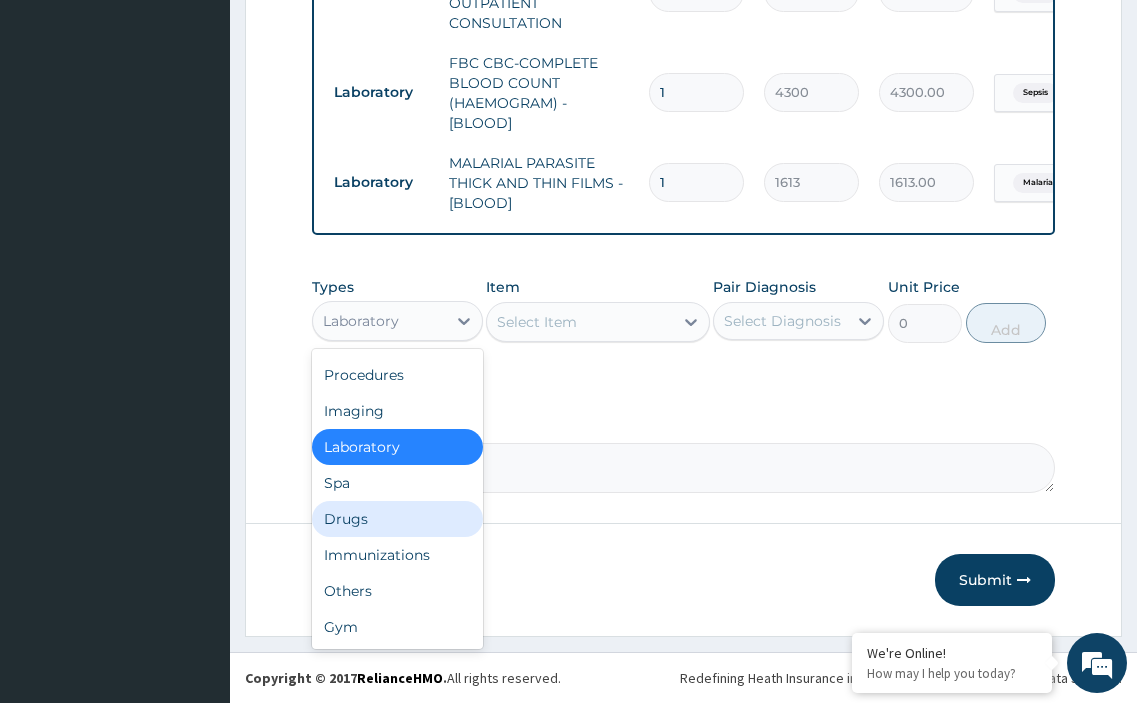 click on "Drugs" at bounding box center [397, 519] 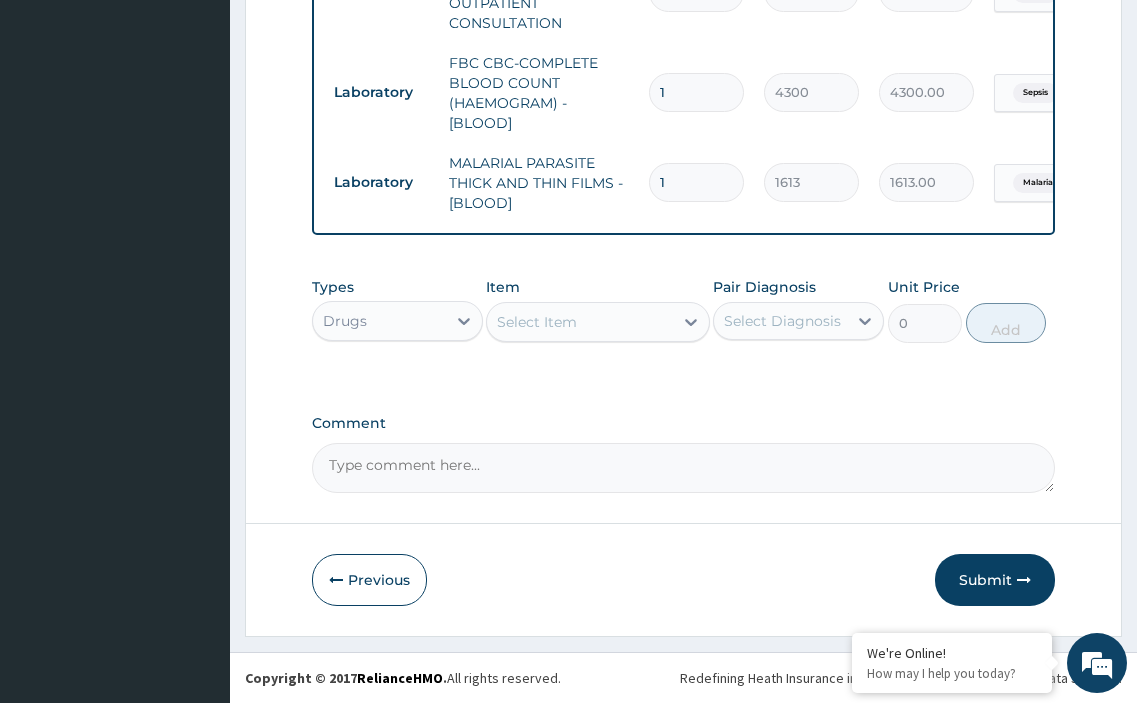 click on "Select Item" at bounding box center [537, 322] 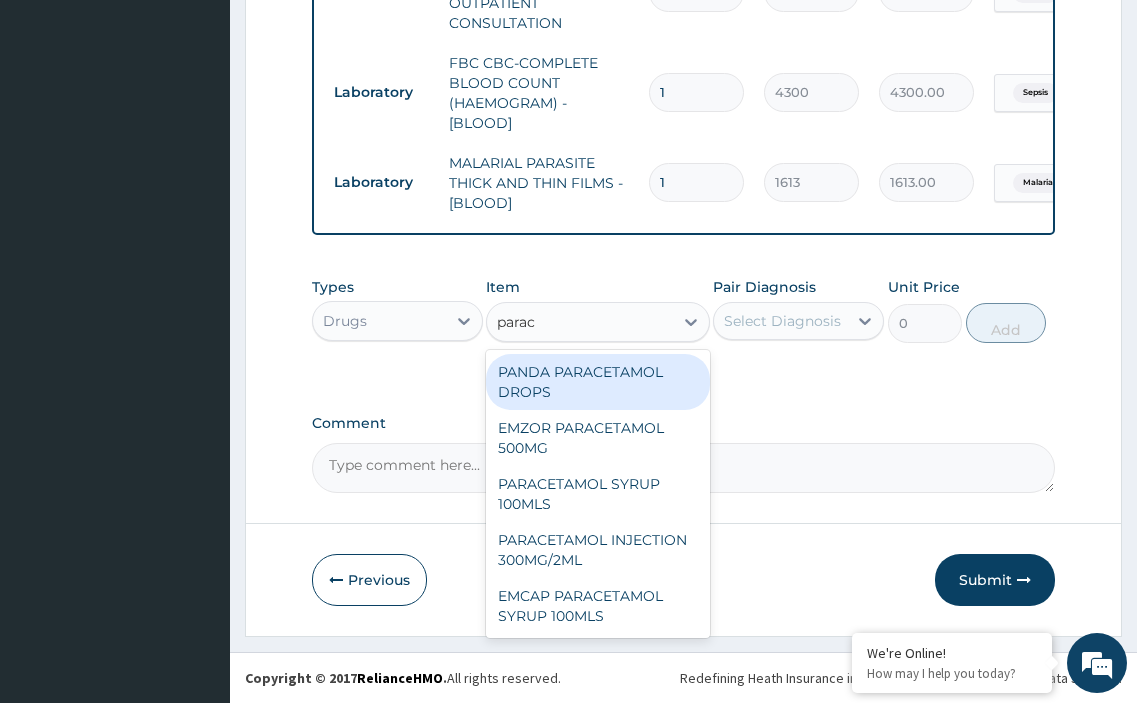 type on "parace" 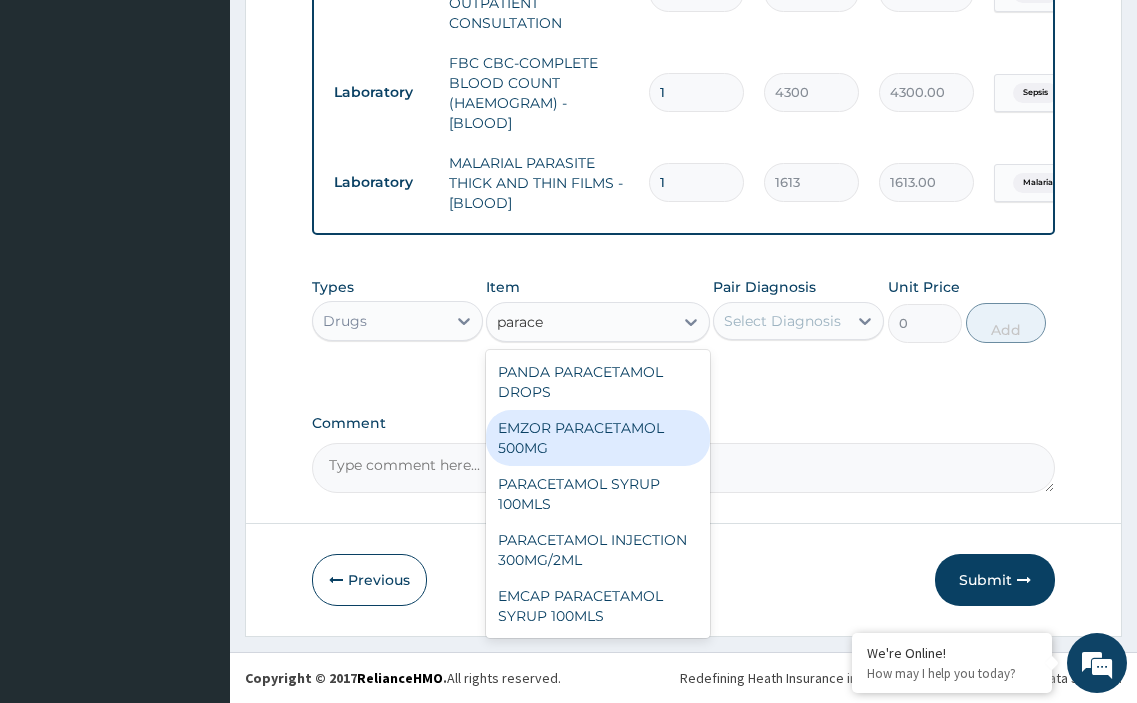 click on "EMZOR PARACETAMOL 500MG" at bounding box center (597, 438) 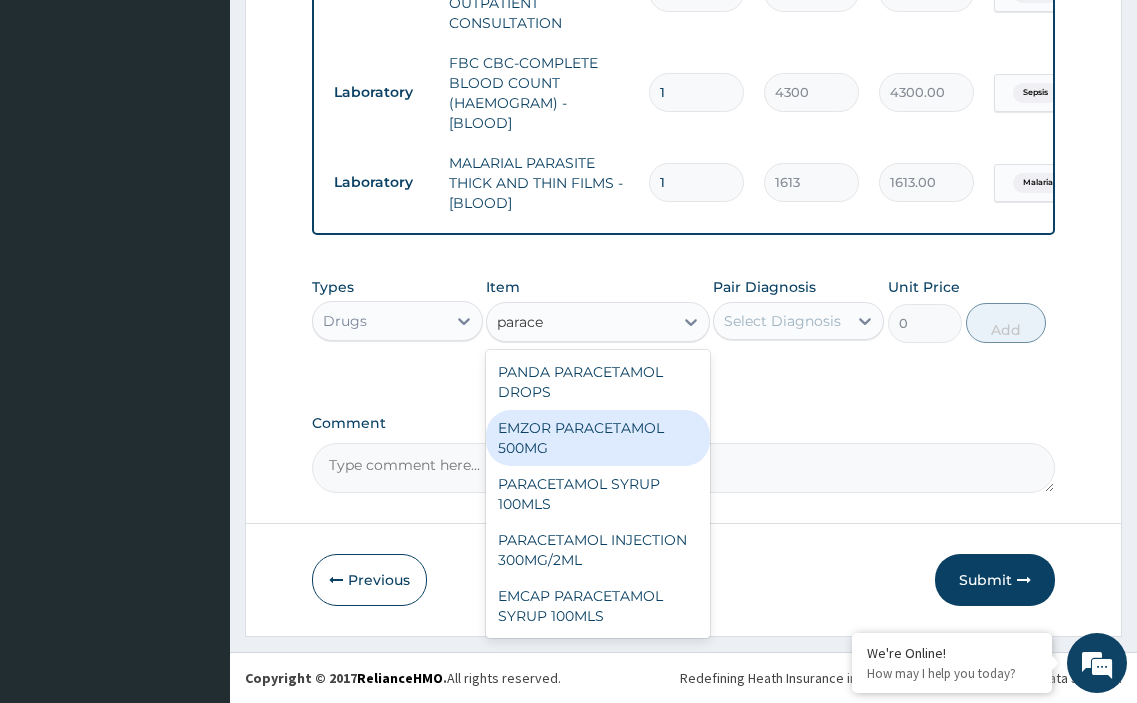 type 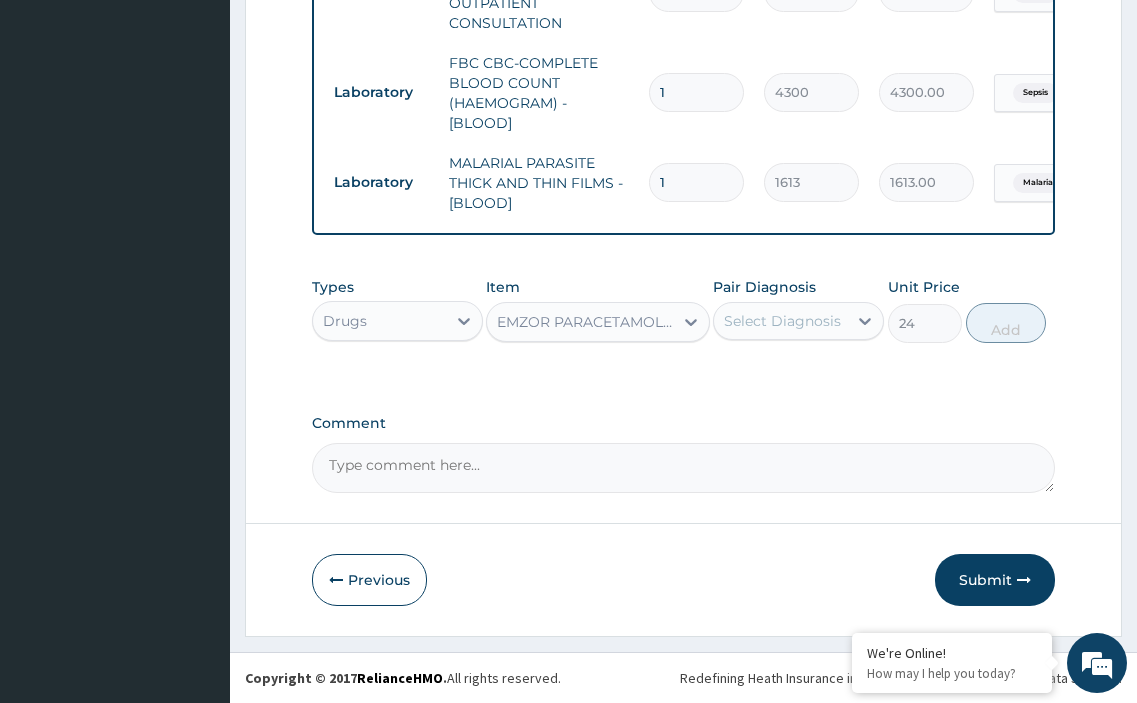 click on "Select Diagnosis" at bounding box center [782, 321] 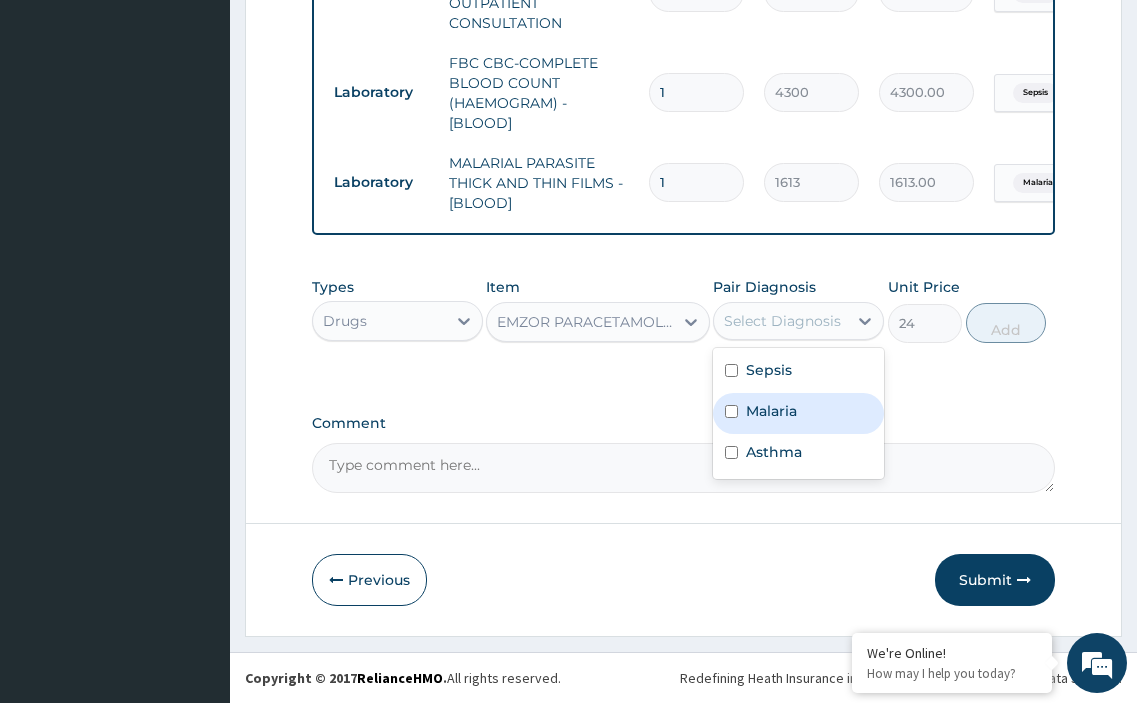 drag, startPoint x: 728, startPoint y: 412, endPoint x: 970, endPoint y: 359, distance: 247.73575 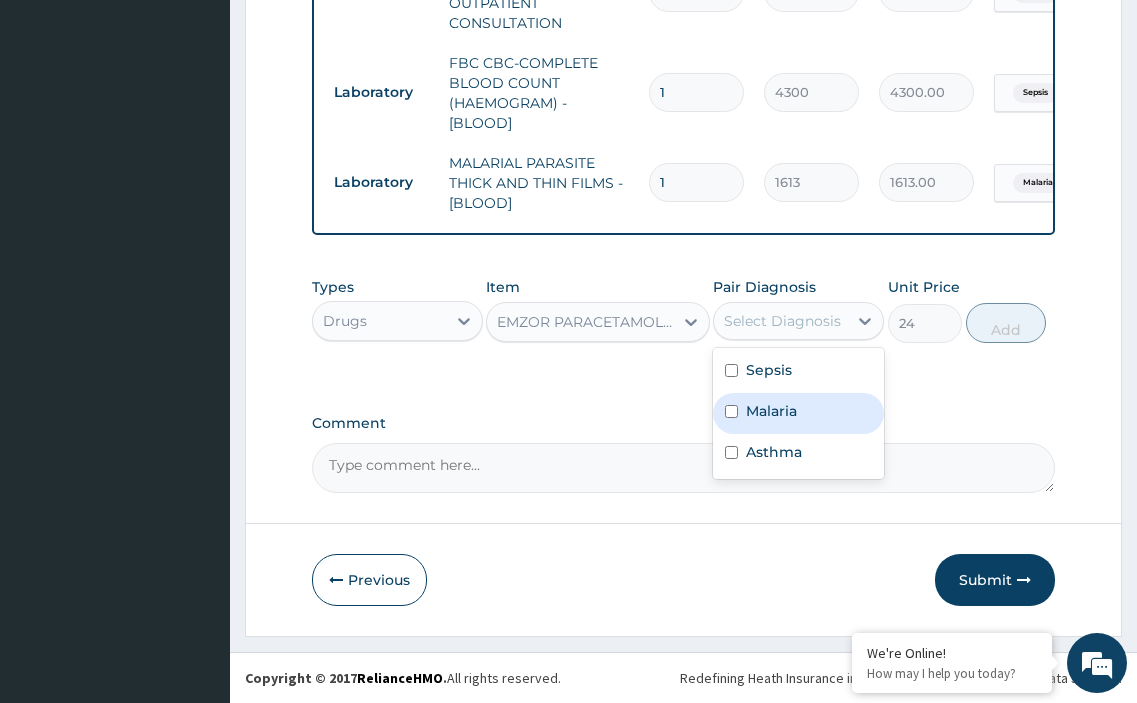 click at bounding box center [731, 411] 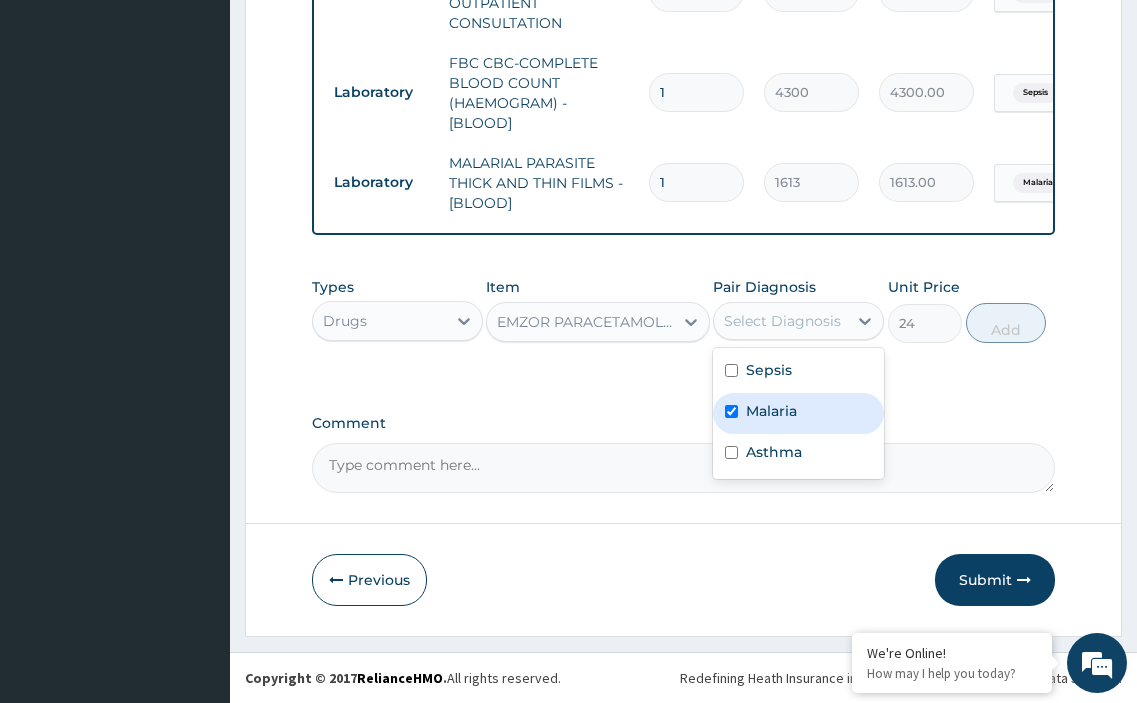 checkbox on "true" 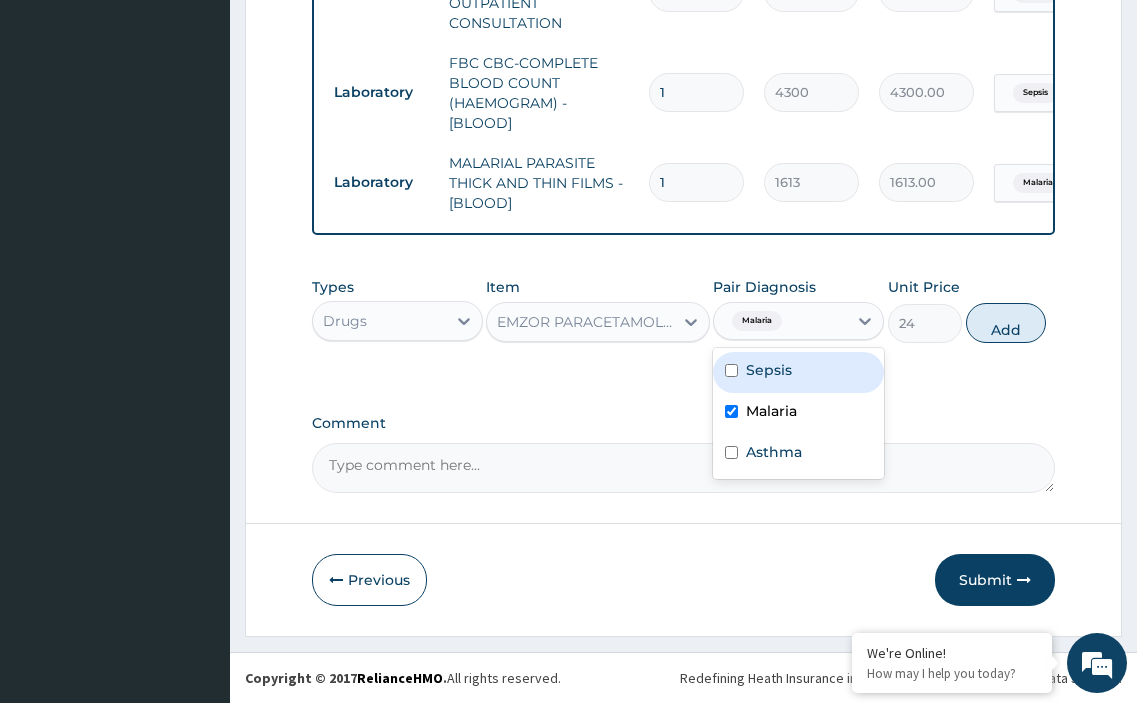 click on "Add" at bounding box center (1006, 323) 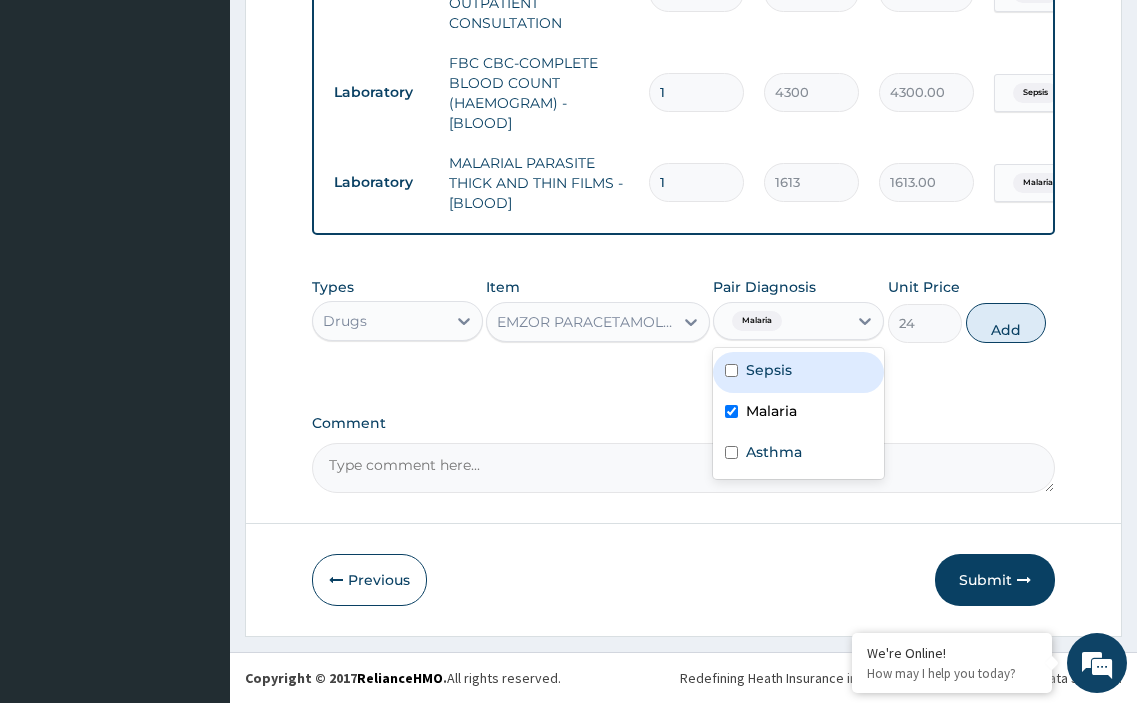 type on "0" 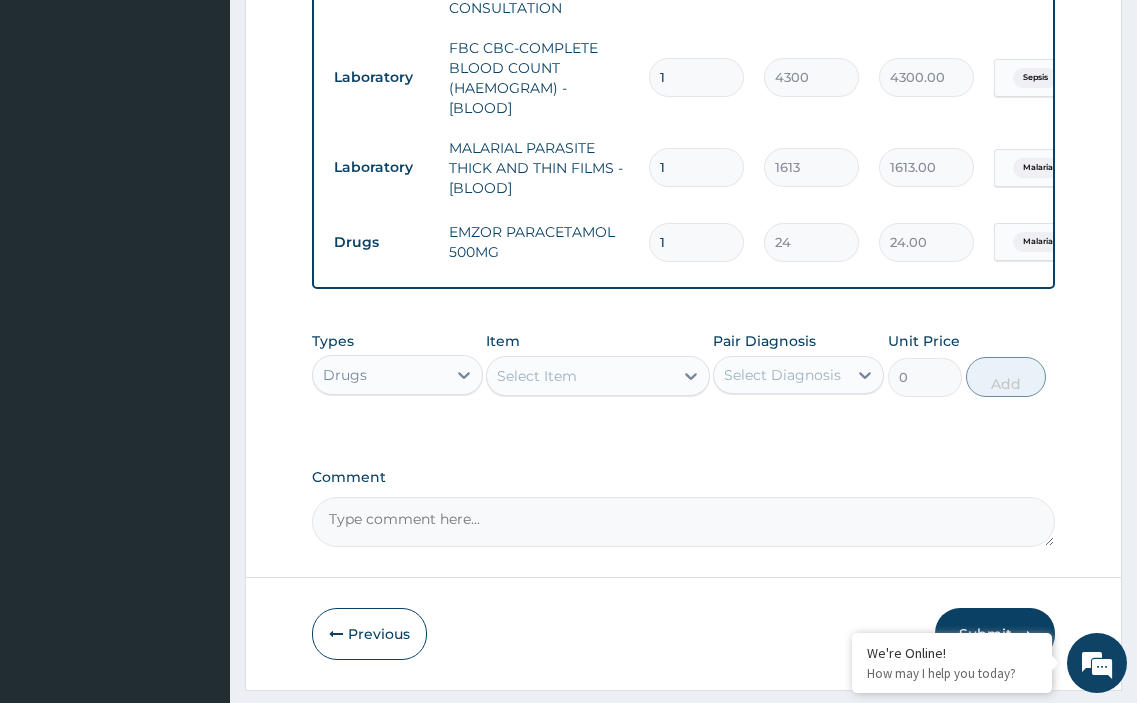 type on "18" 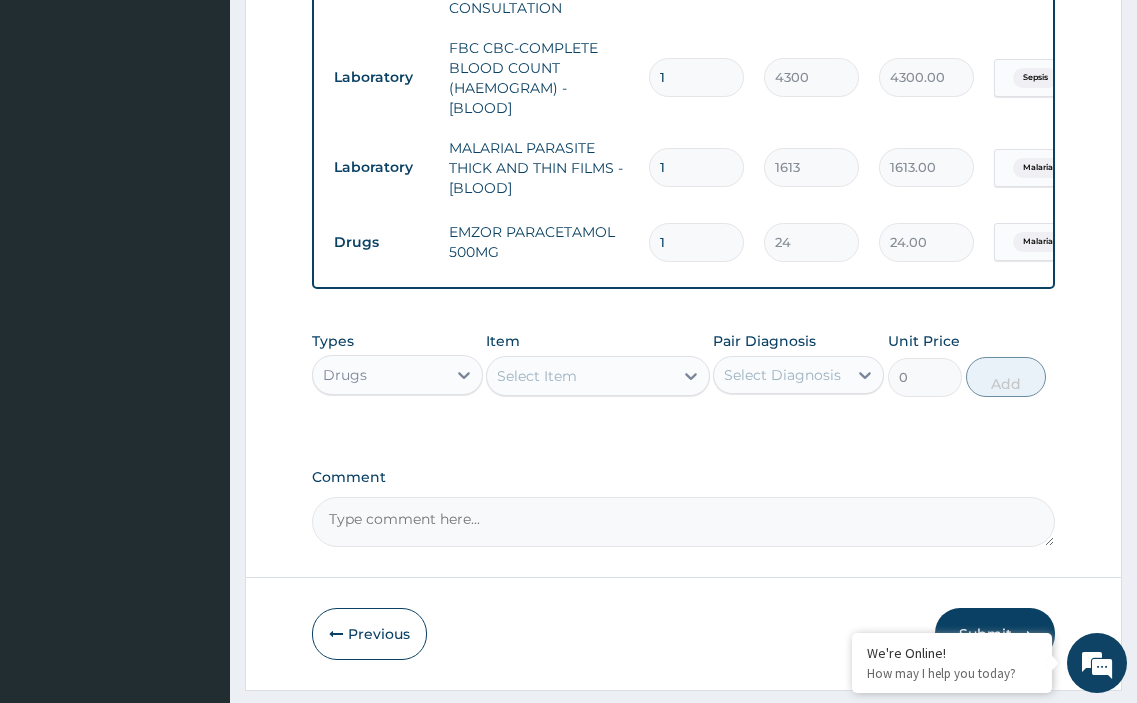 type on "432.00" 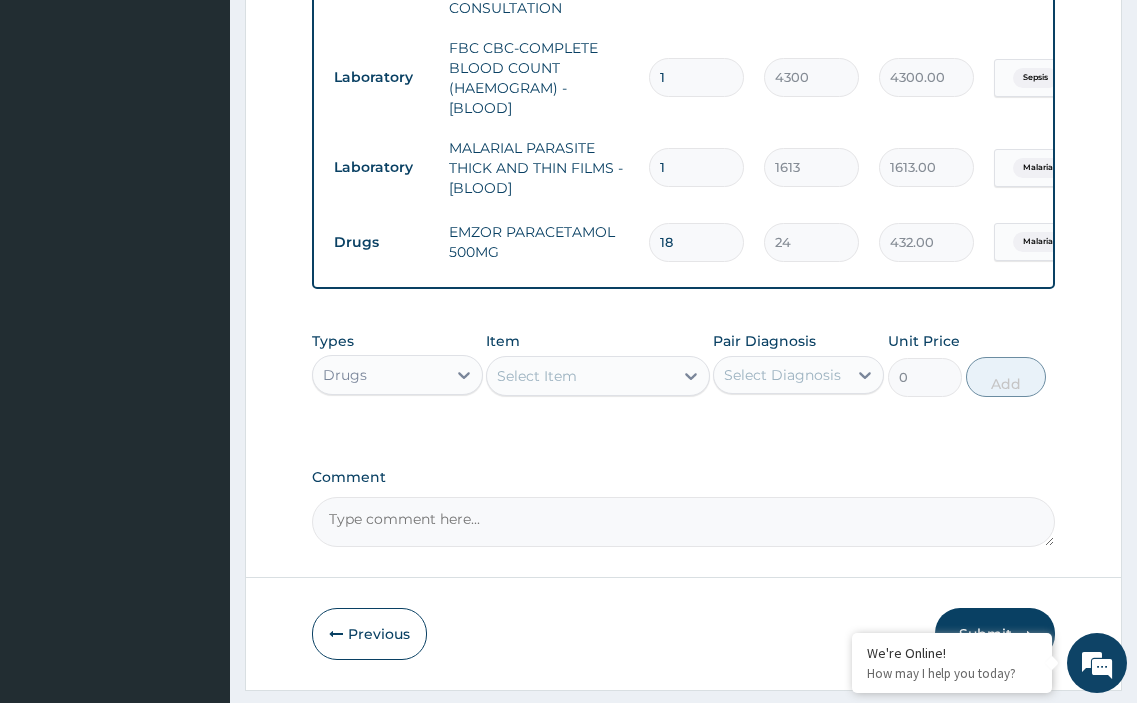 type on "18" 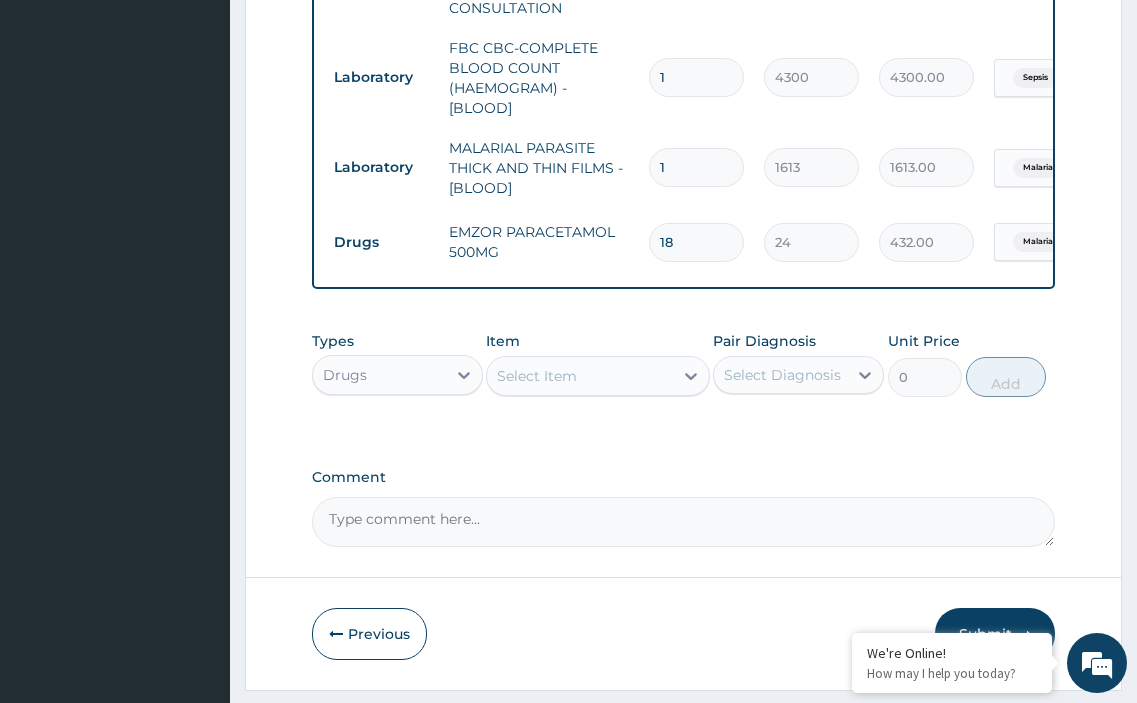 click on "Select Item" at bounding box center [537, 376] 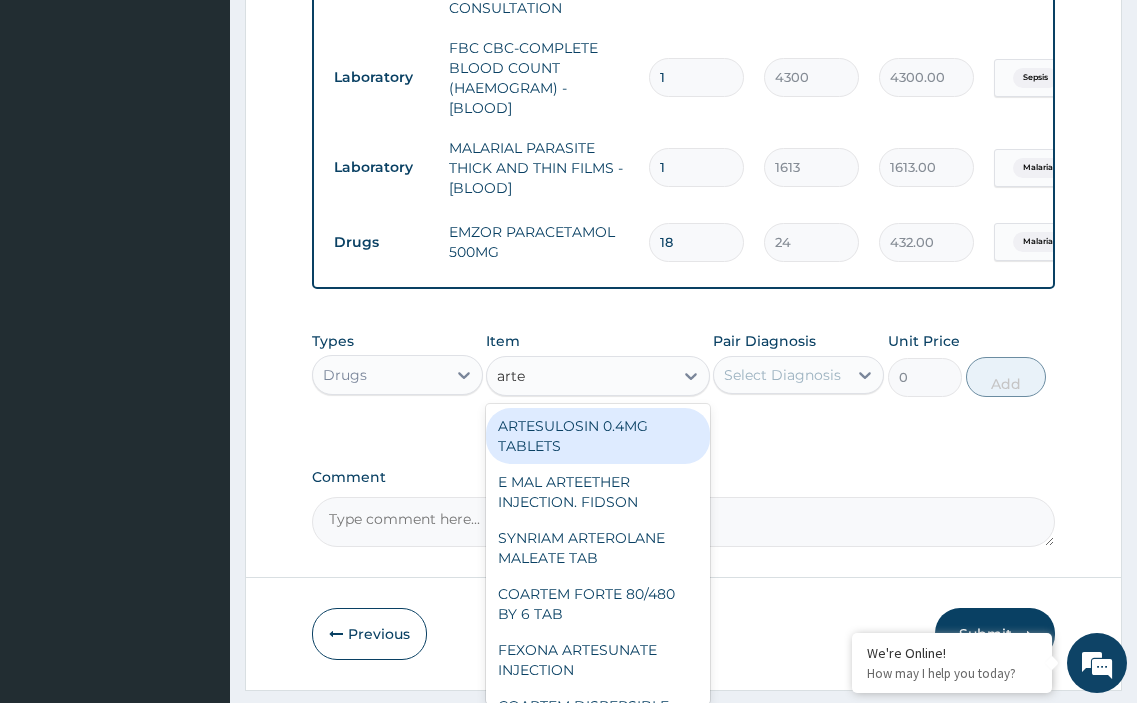 type on "artem" 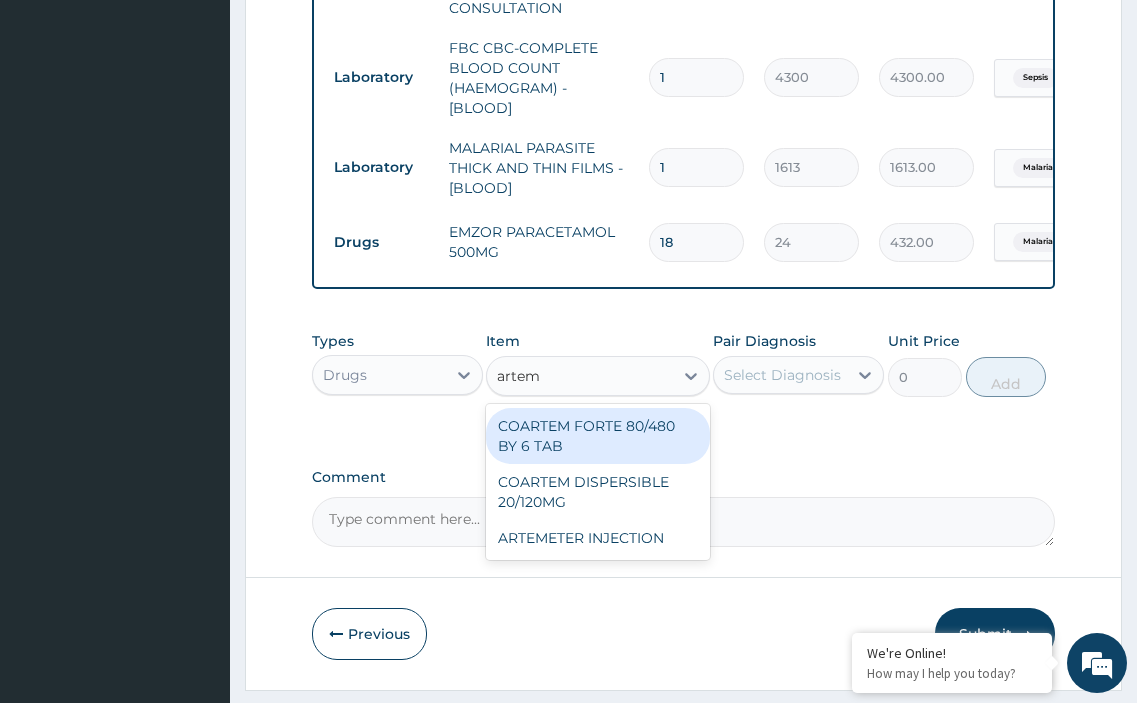 click on "COARTEM FORTE 80/480 BY 6 TAB" at bounding box center [597, 436] 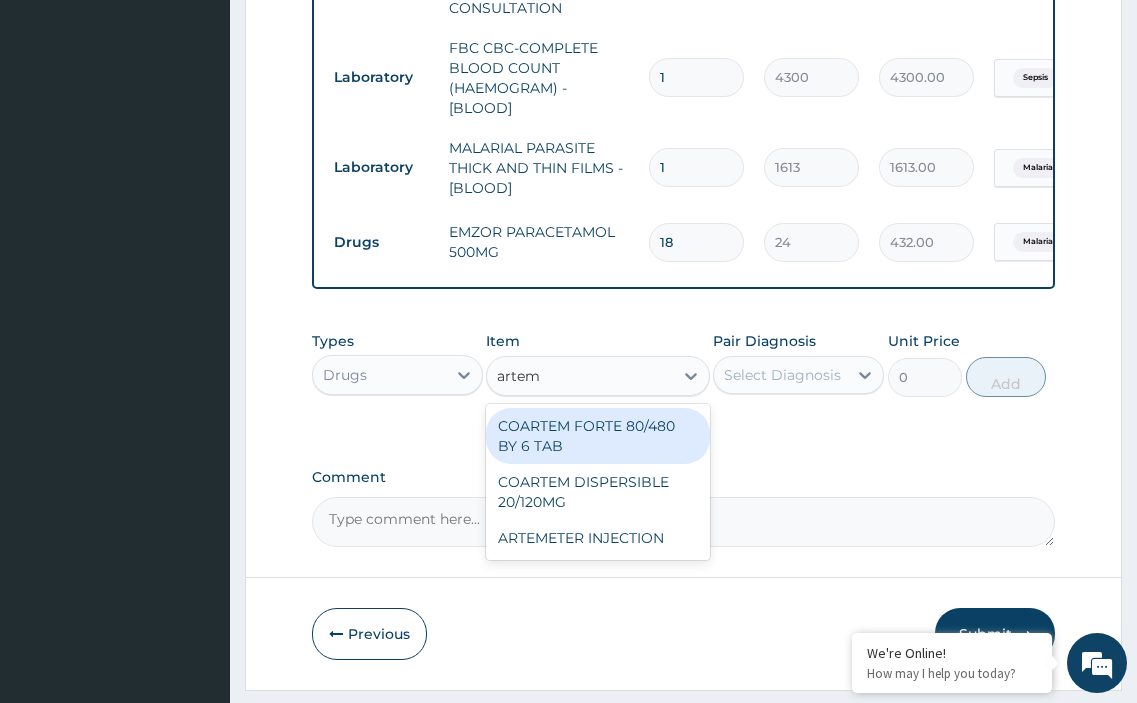 type 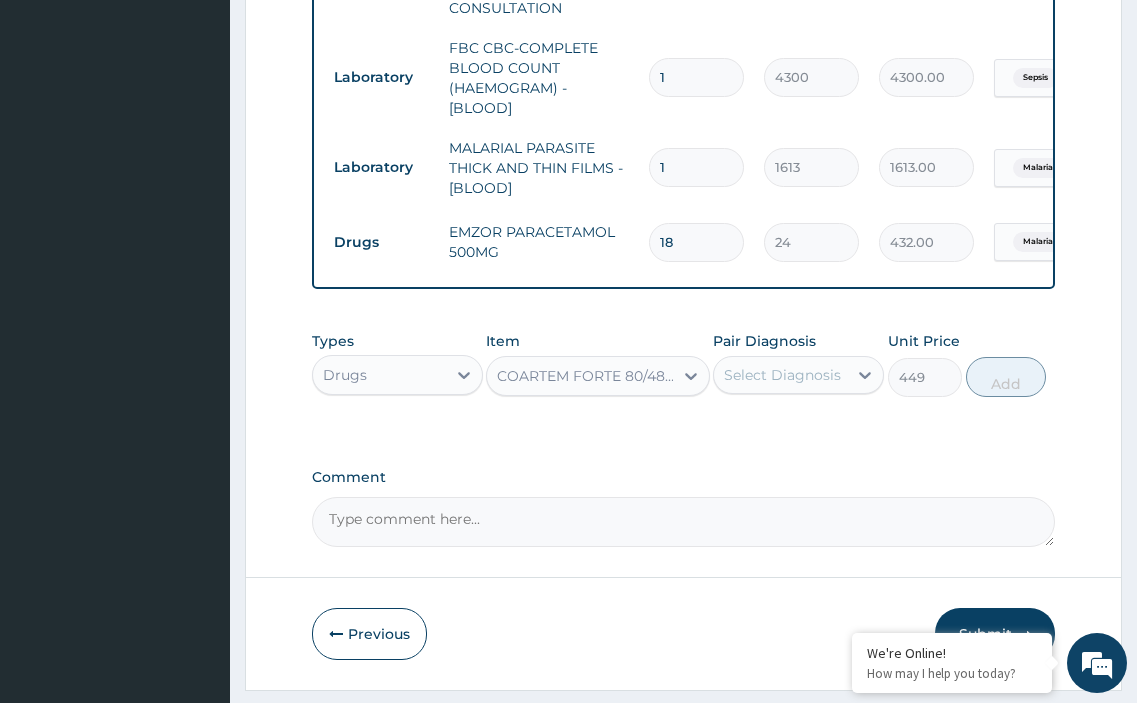 click on "Select Diagnosis" at bounding box center (782, 375) 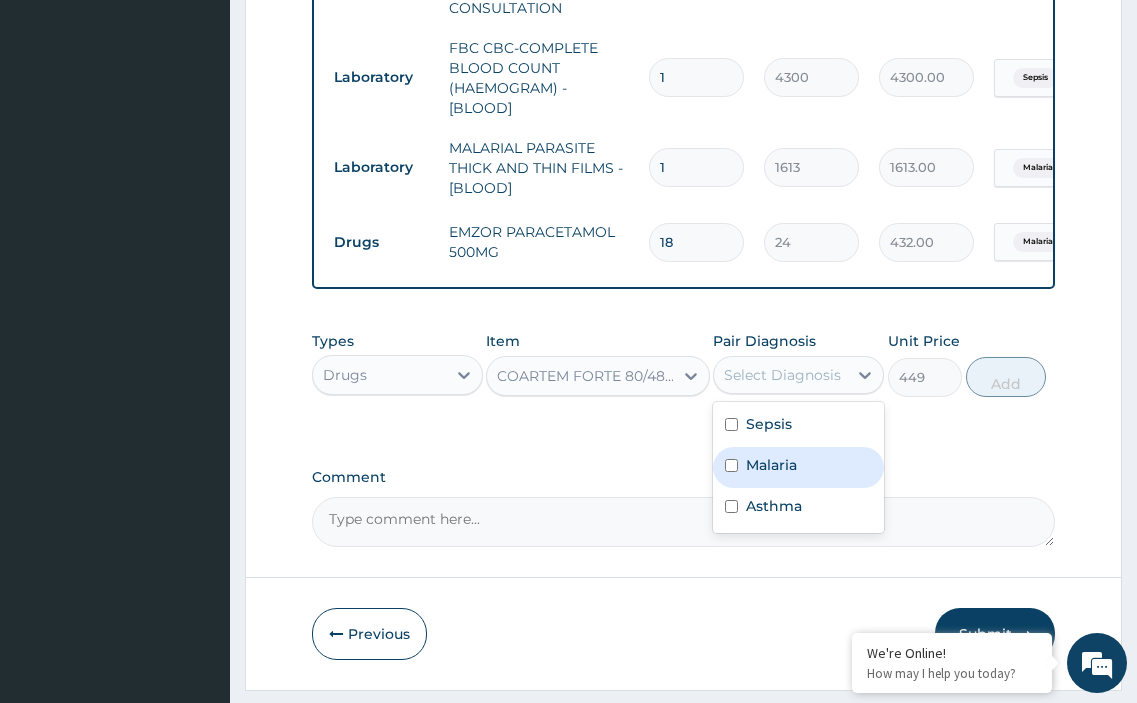 click at bounding box center [731, 465] 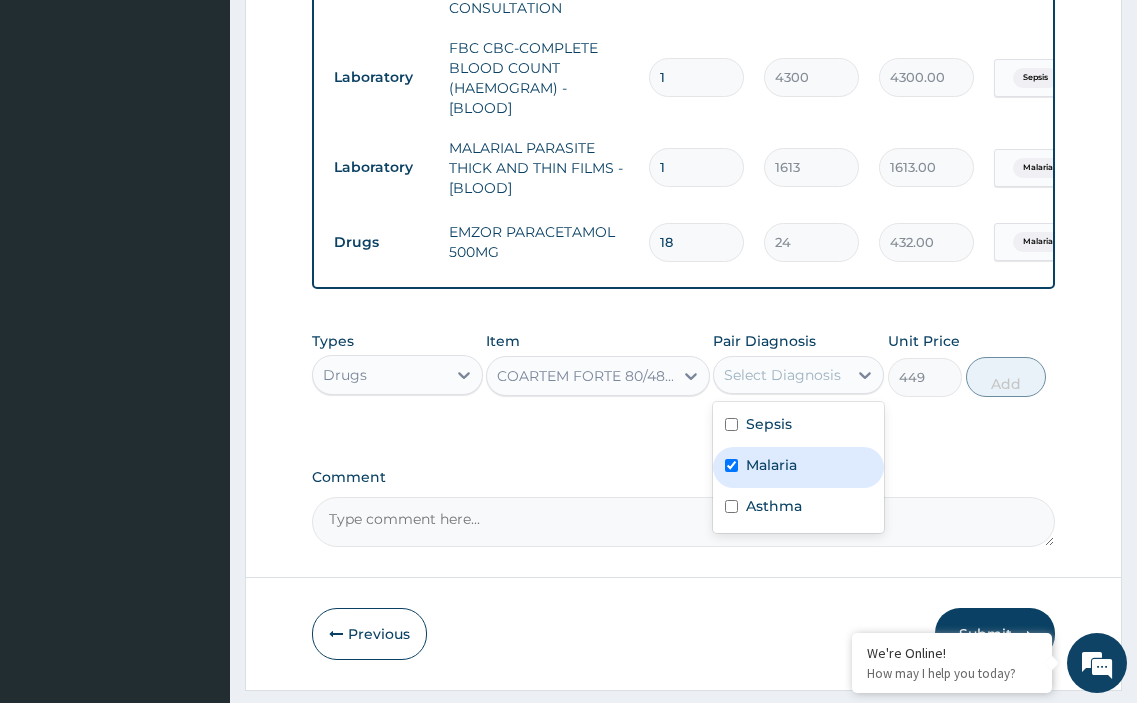 checkbox on "true" 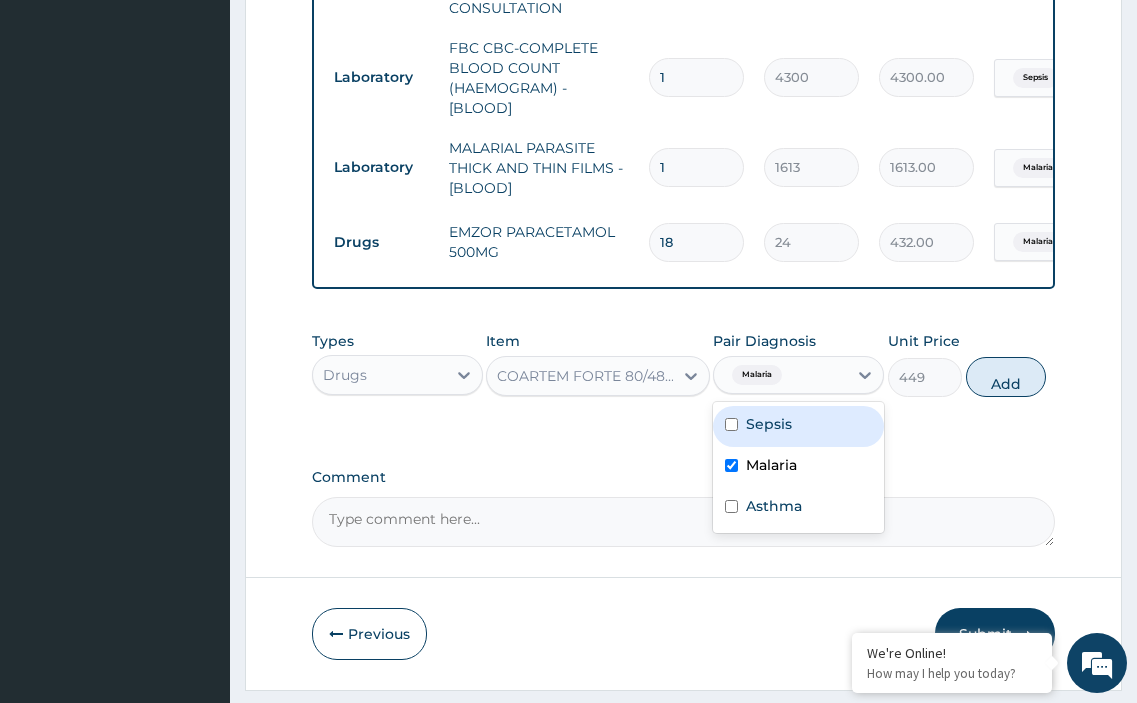click on "Add" at bounding box center (1006, 377) 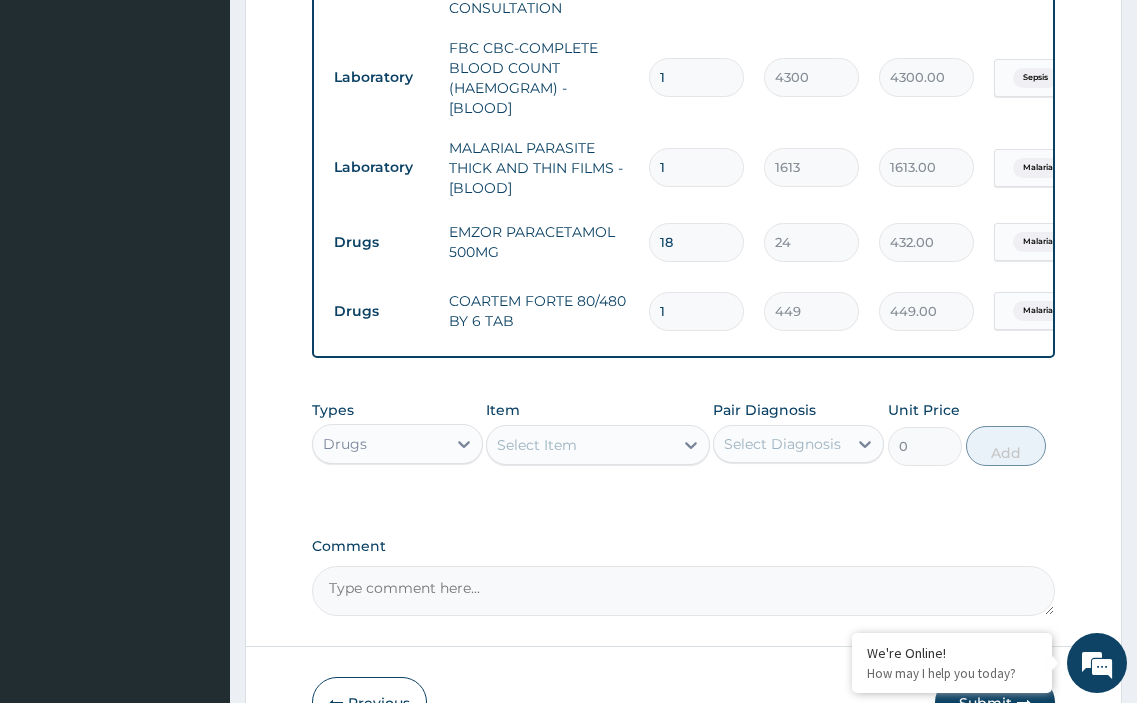 type 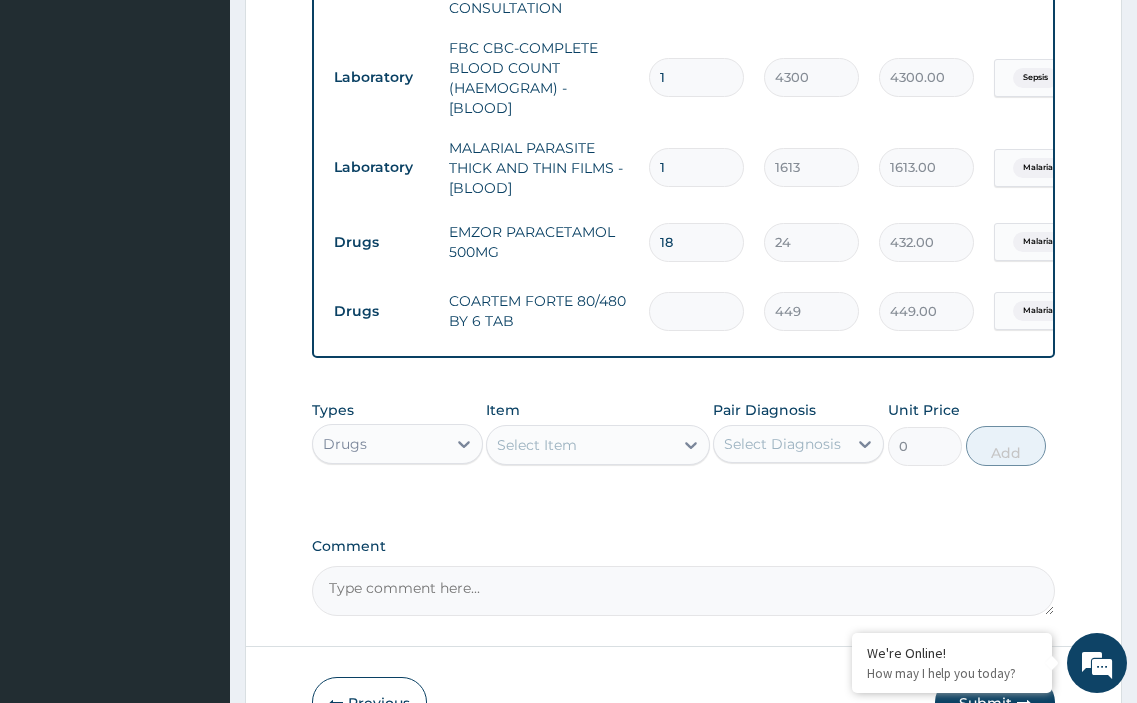 type on "0.00" 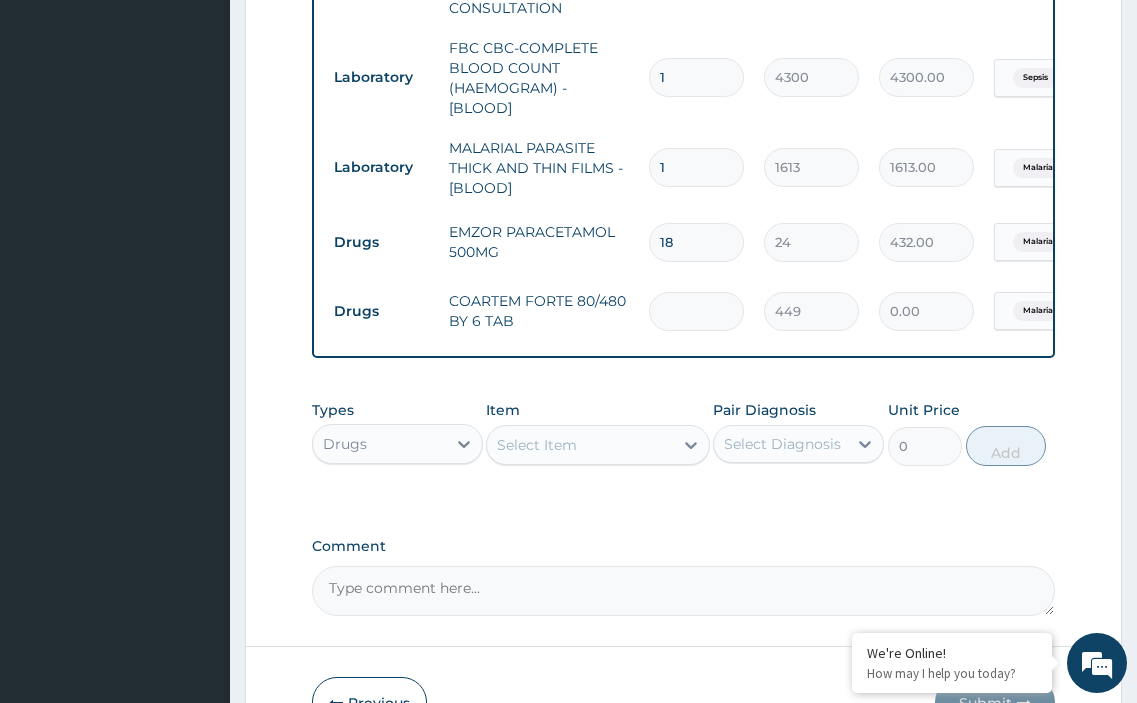 type on "6" 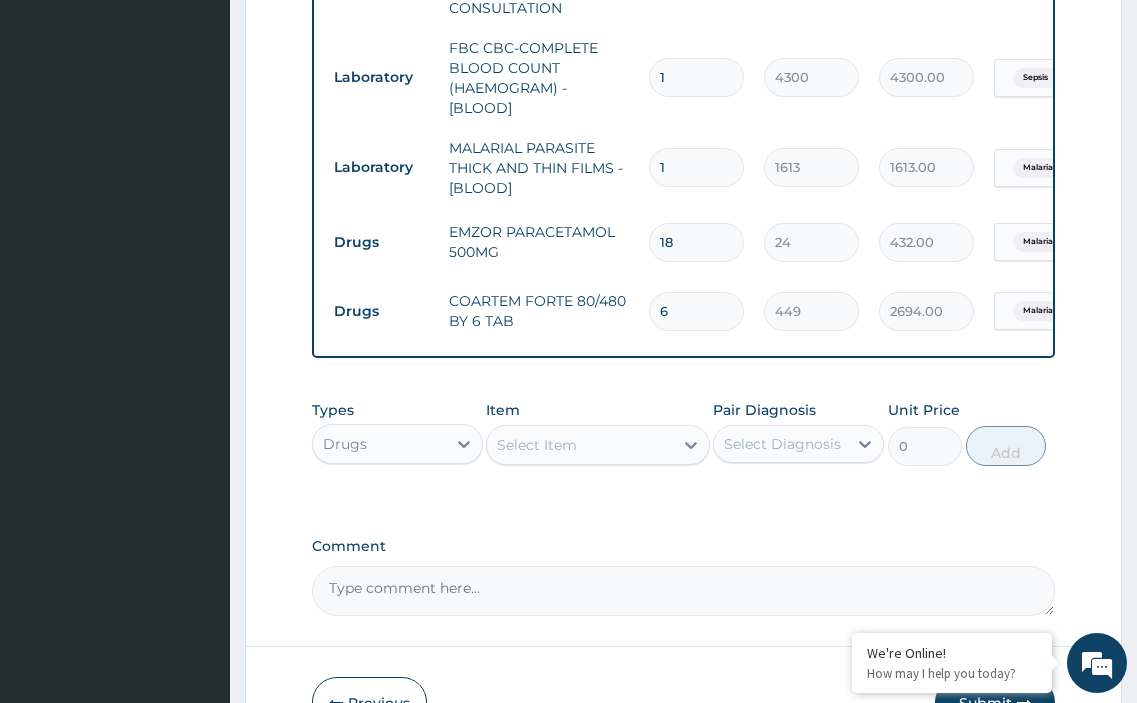 type on "6" 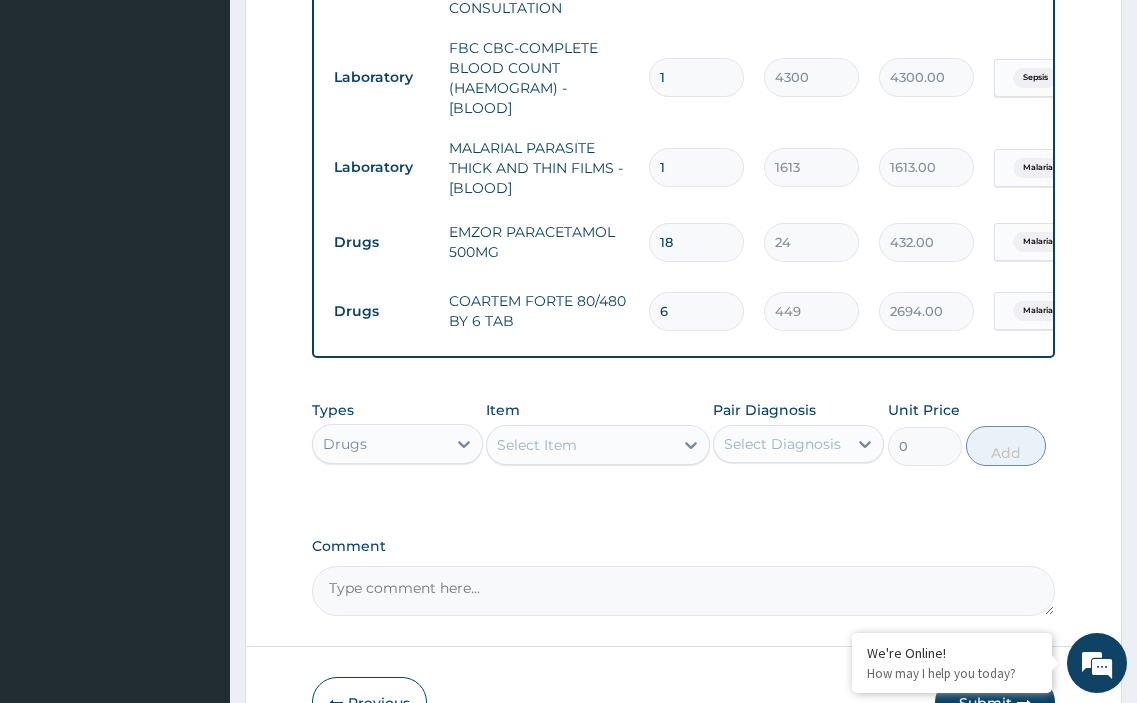 click on "Select Item" at bounding box center (537, 445) 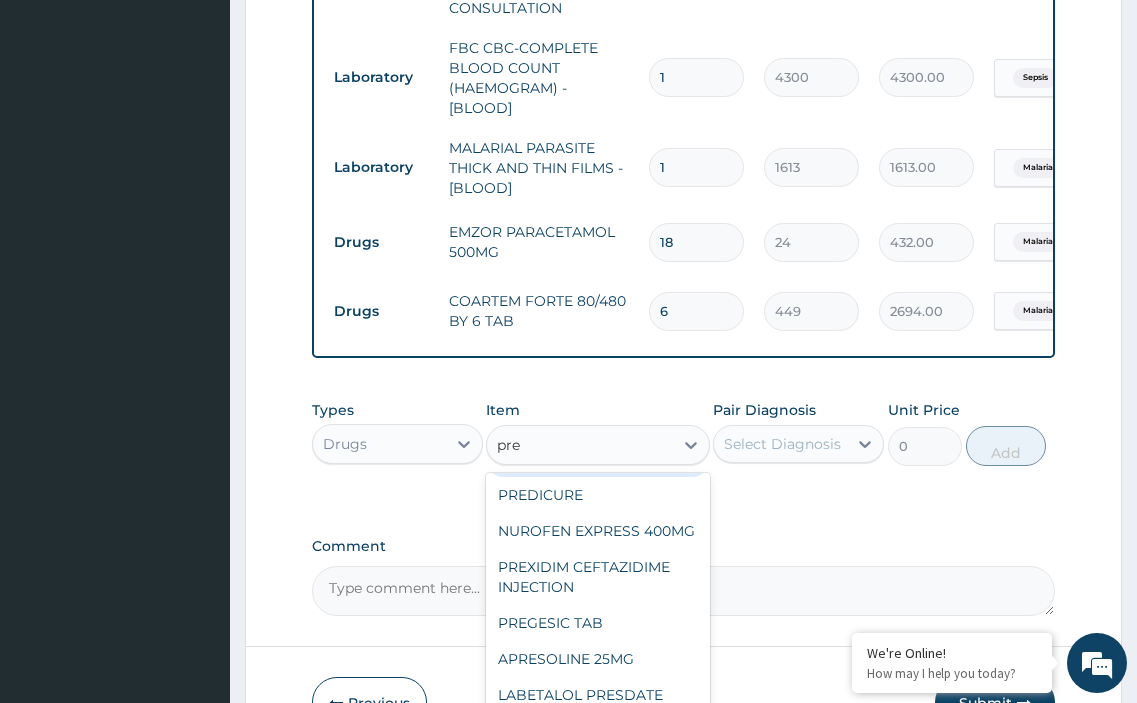 scroll, scrollTop: 0, scrollLeft: 0, axis: both 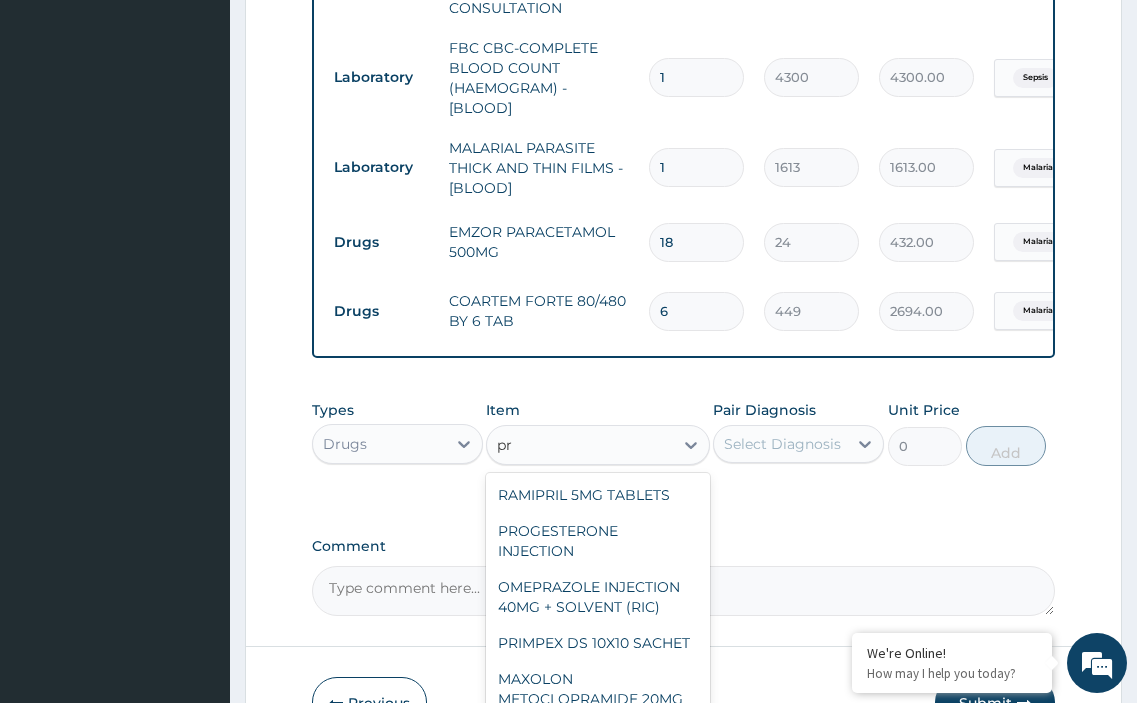 type on "p" 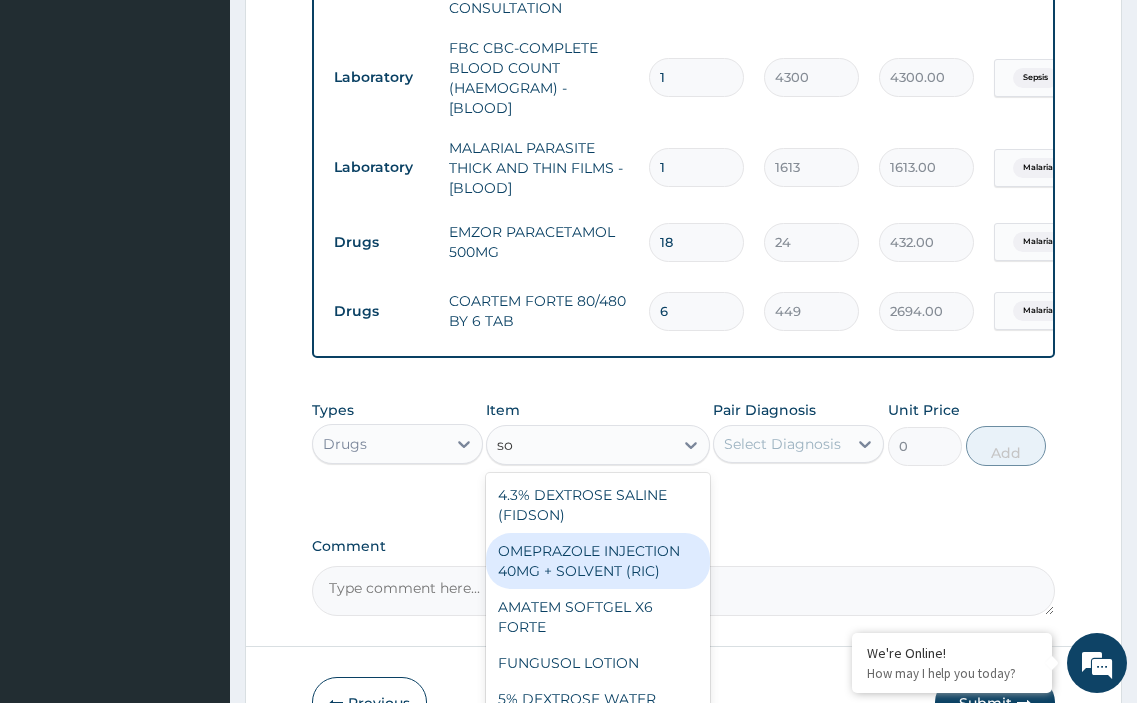 type on "s" 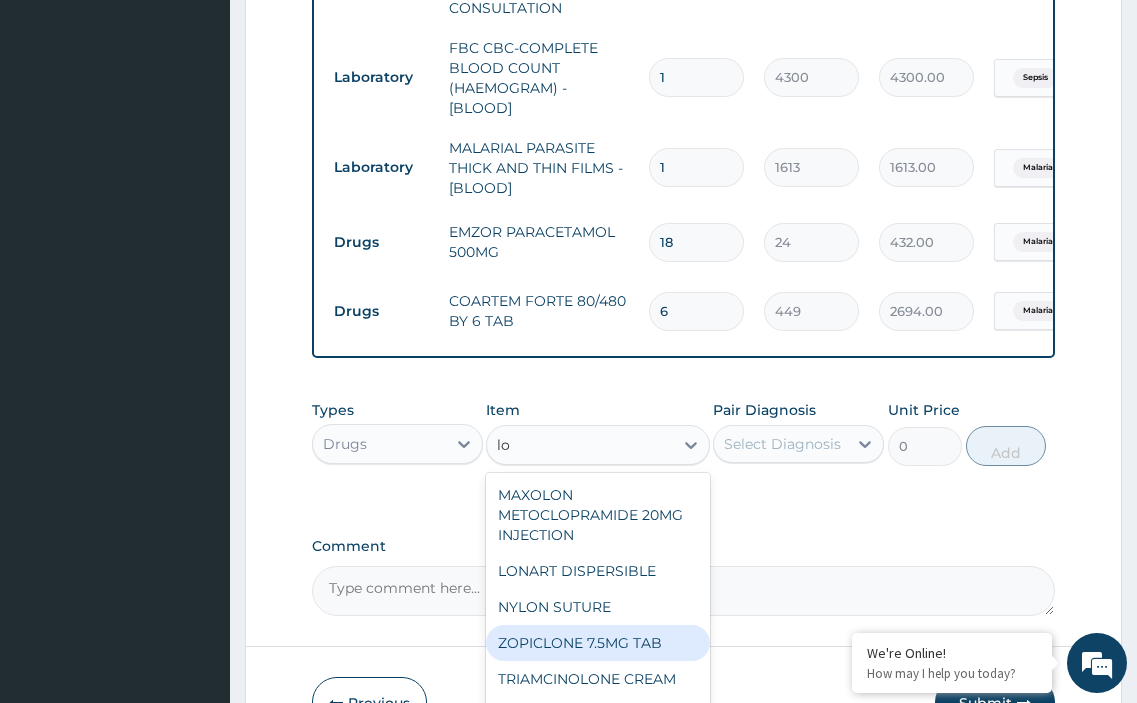 type on "l" 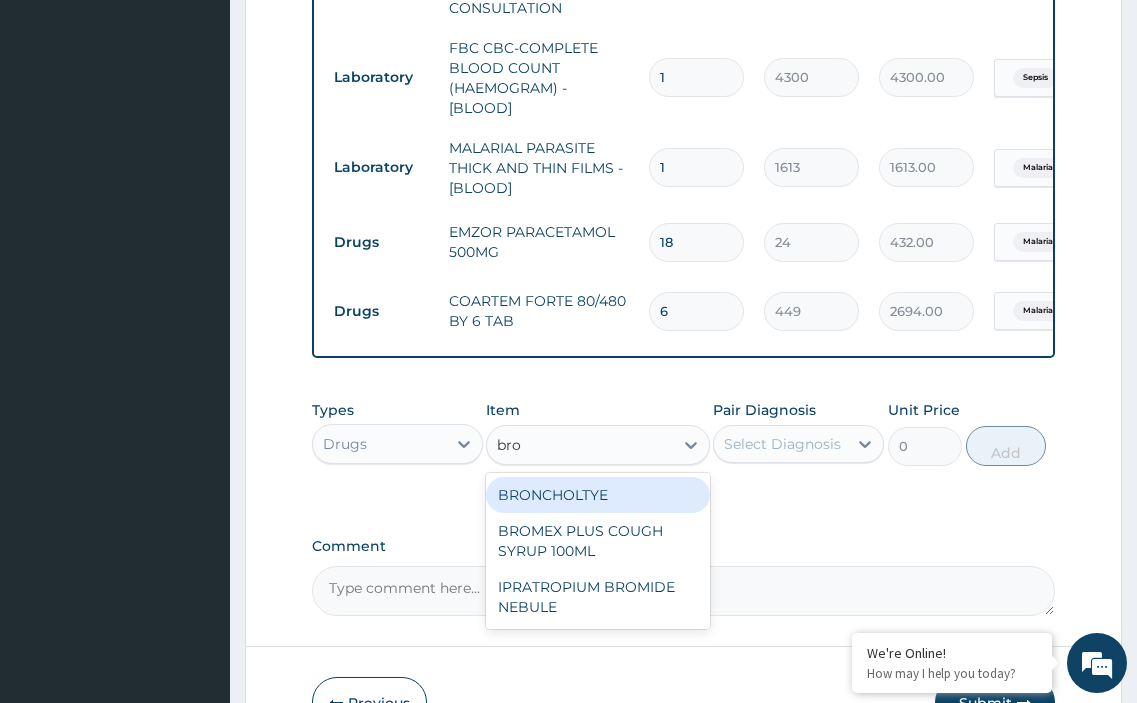 type on "bron" 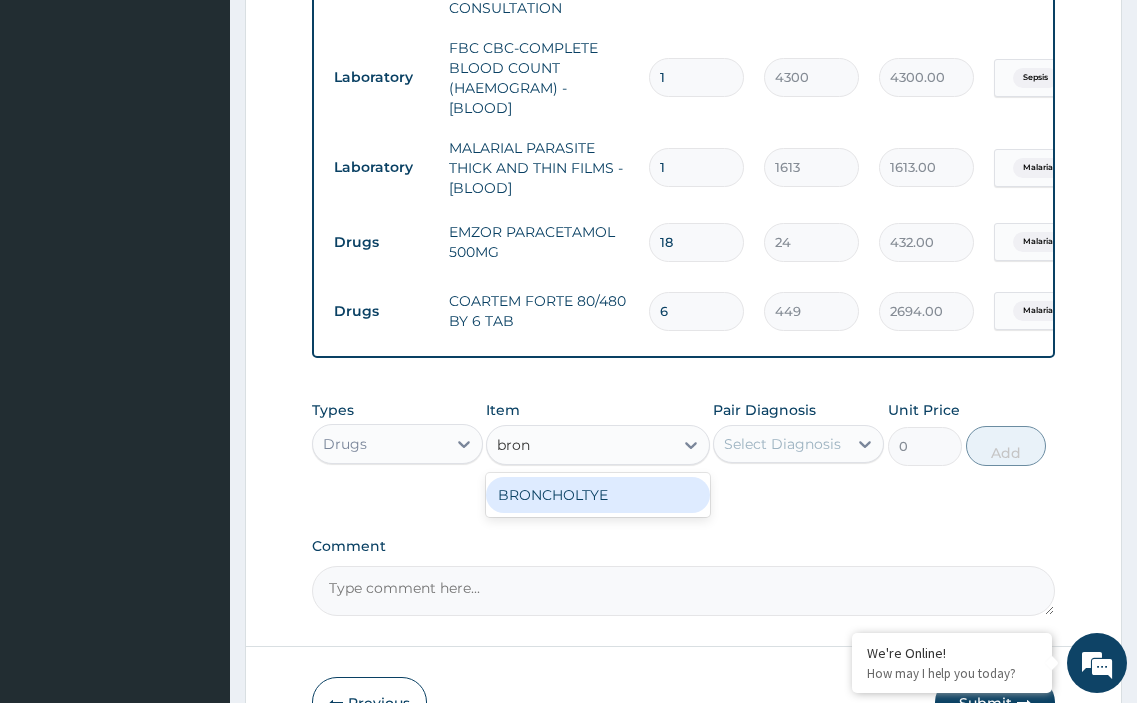 click on "BRONCHOLTYE" at bounding box center (597, 495) 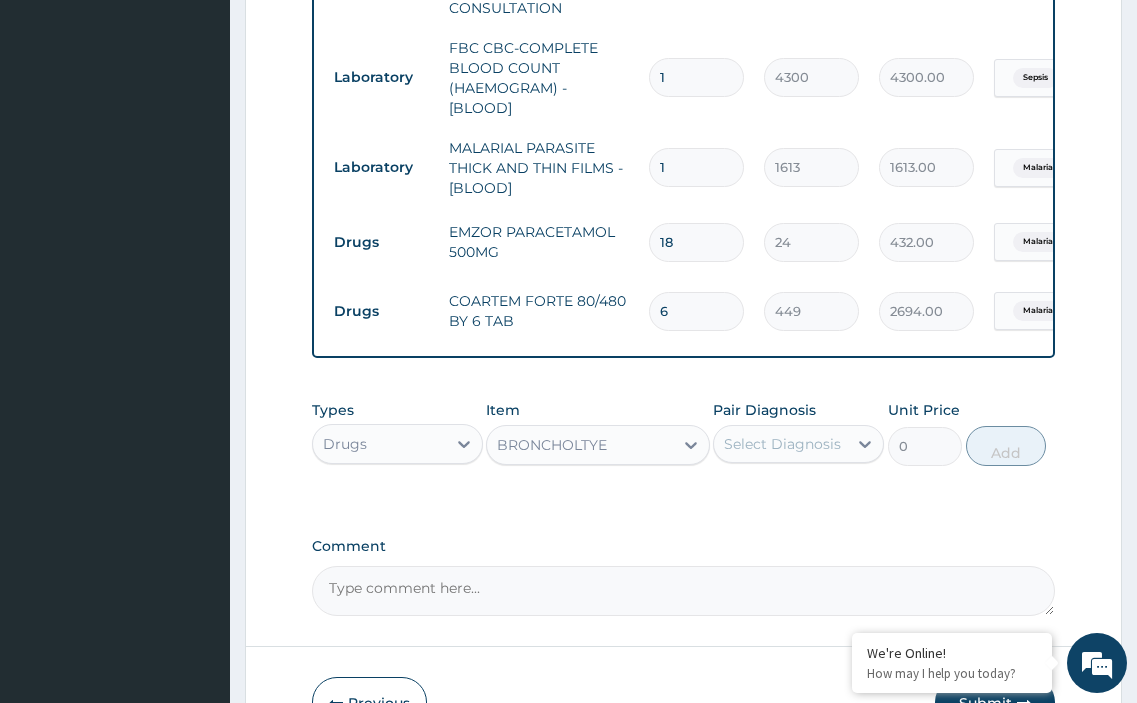 type 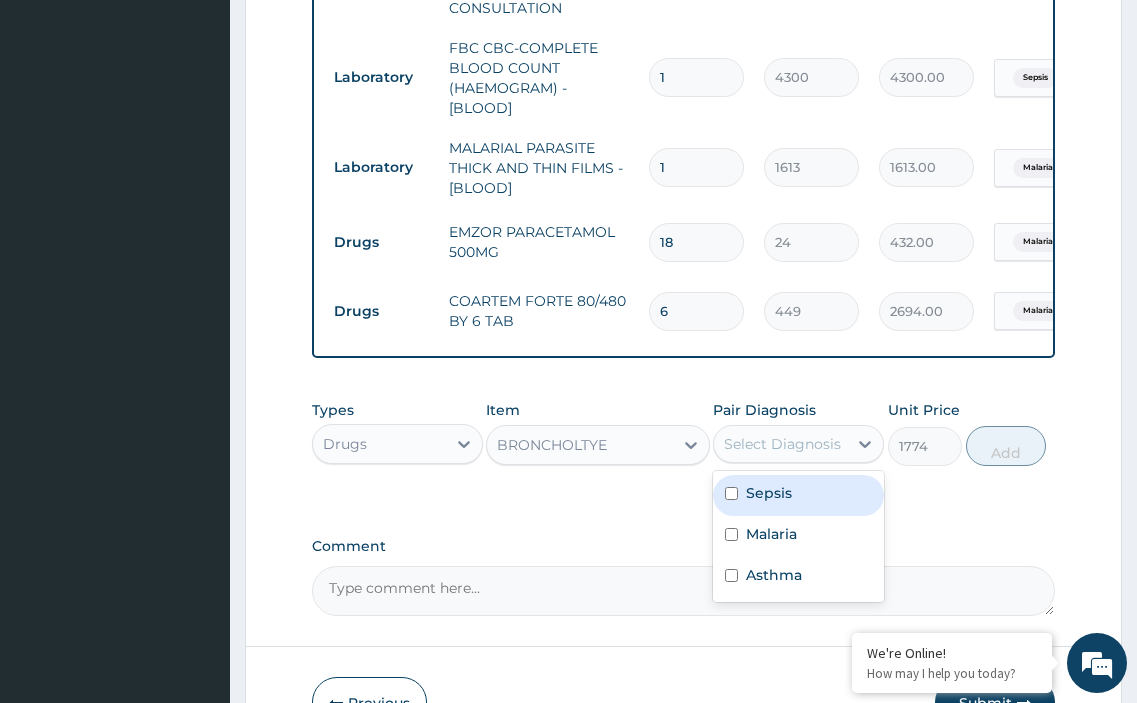 click on "Select Diagnosis" at bounding box center (782, 444) 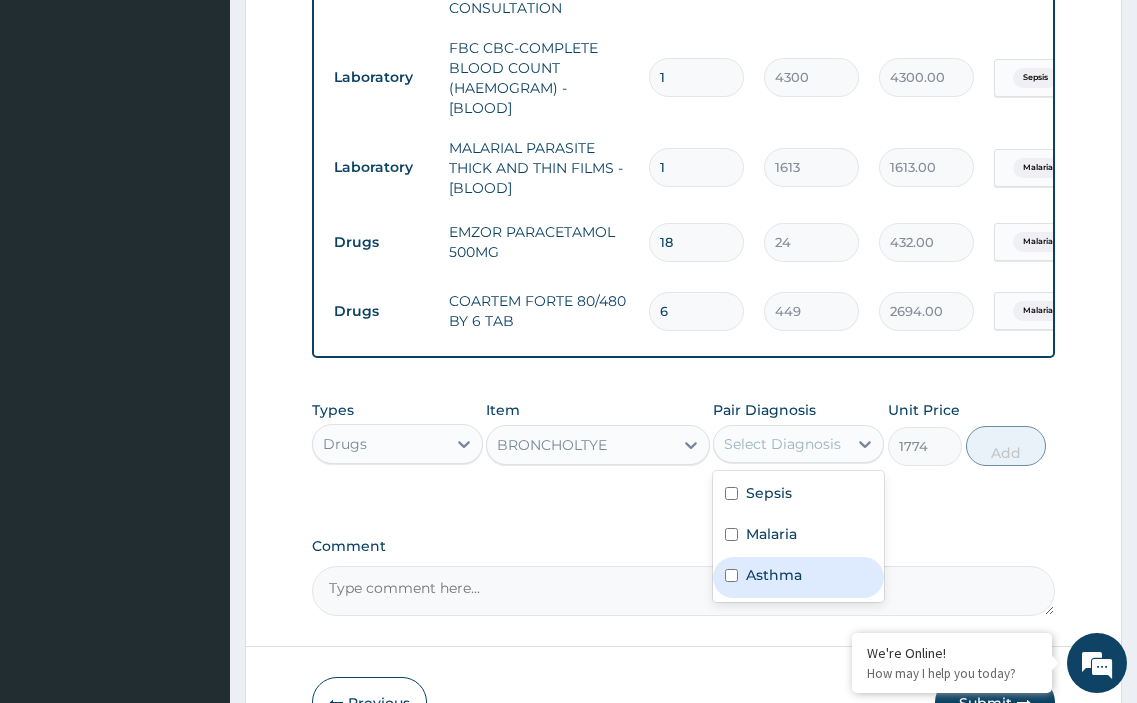 click at bounding box center [731, 575] 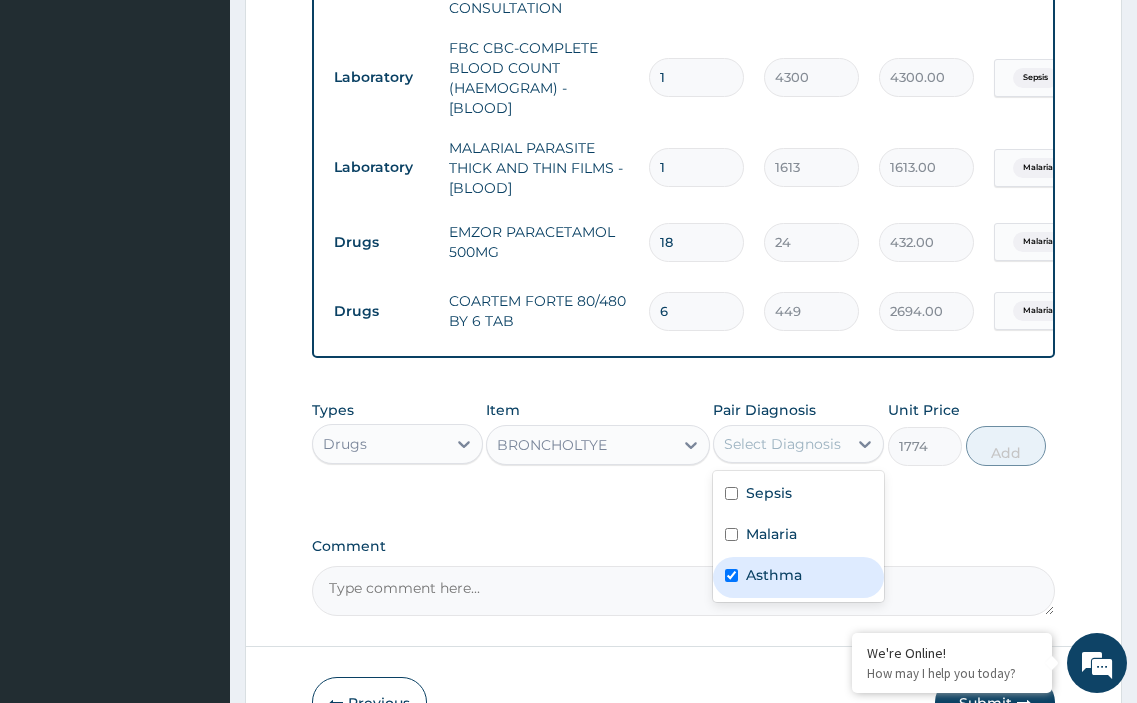 checkbox on "true" 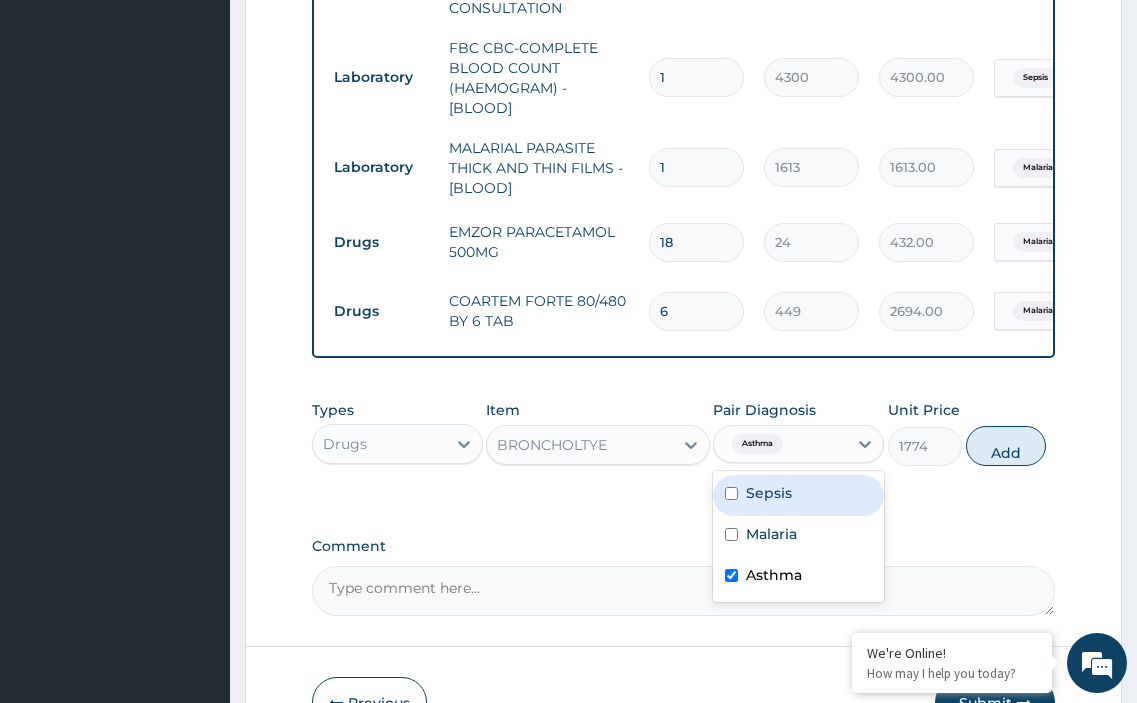 drag, startPoint x: 1003, startPoint y: 461, endPoint x: 978, endPoint y: 463, distance: 25.079872 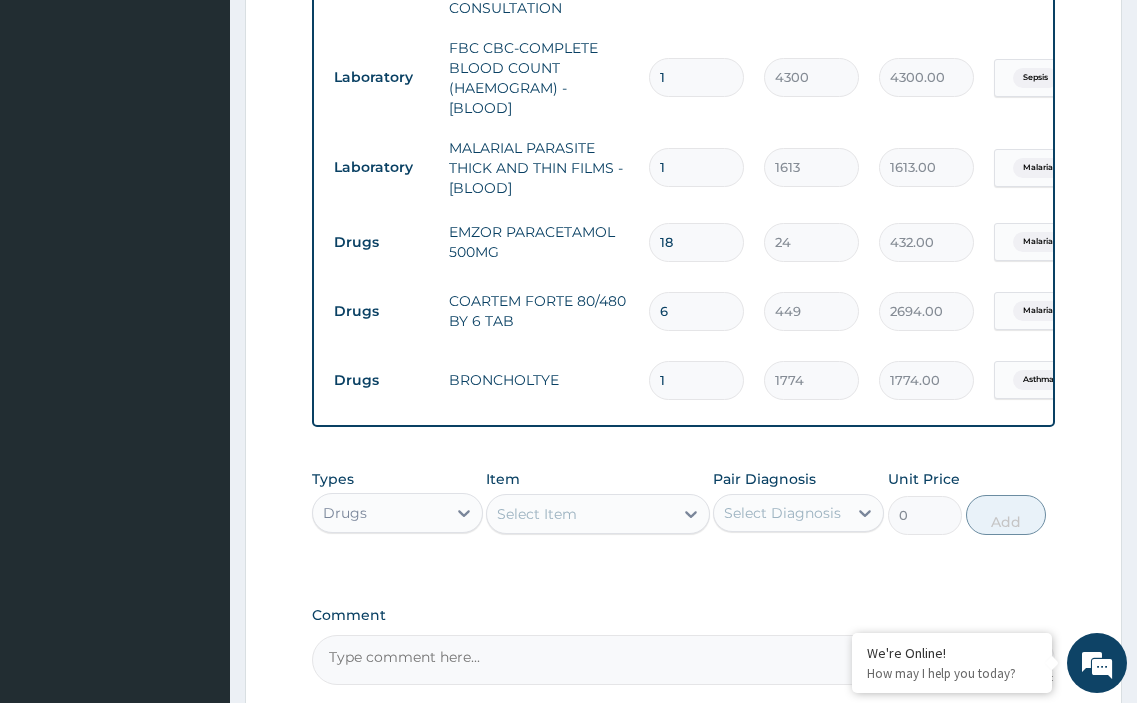 click on "Select Item" at bounding box center [537, 514] 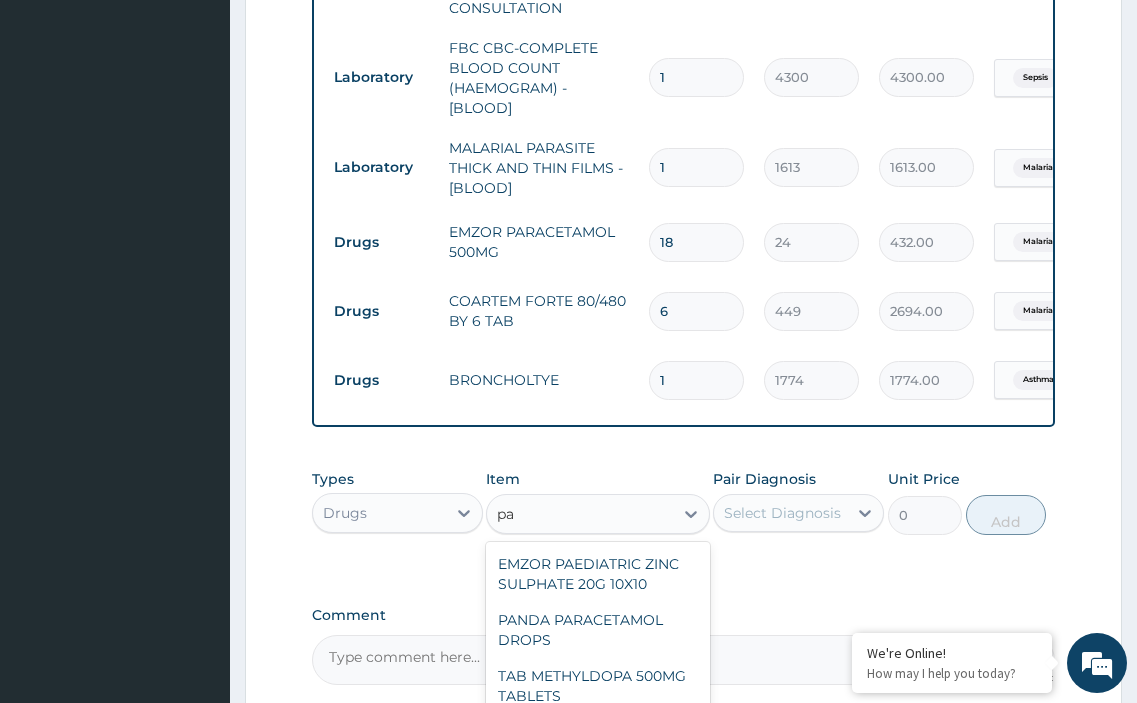 type on "p" 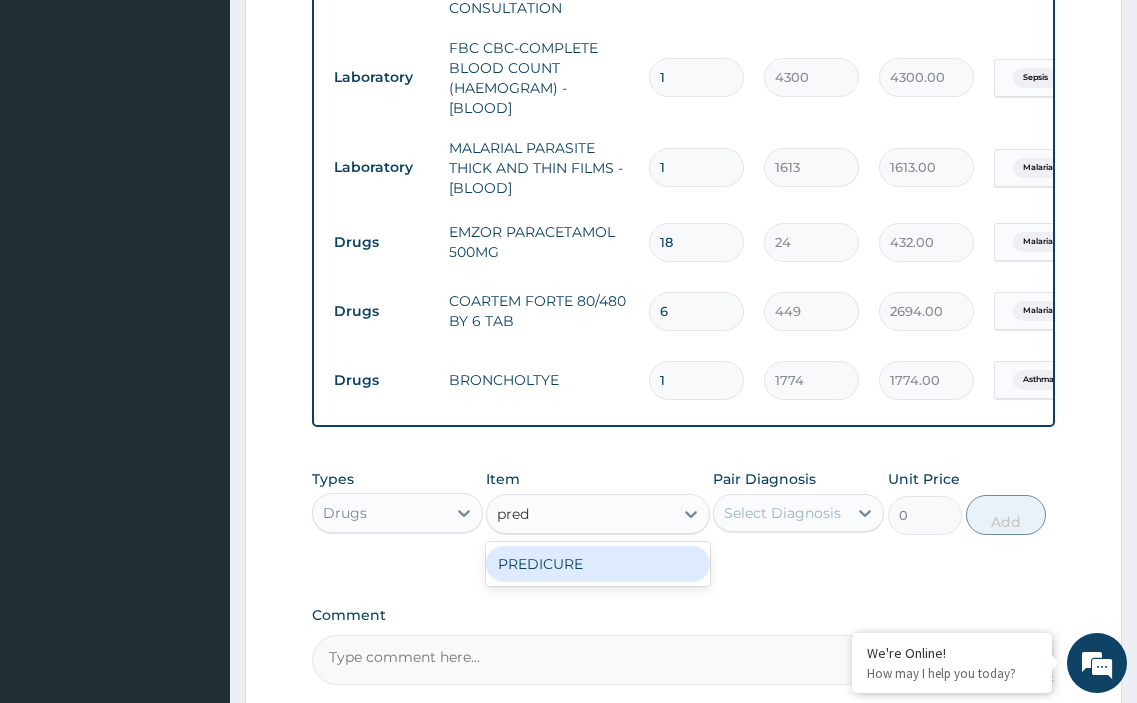 type on "pred" 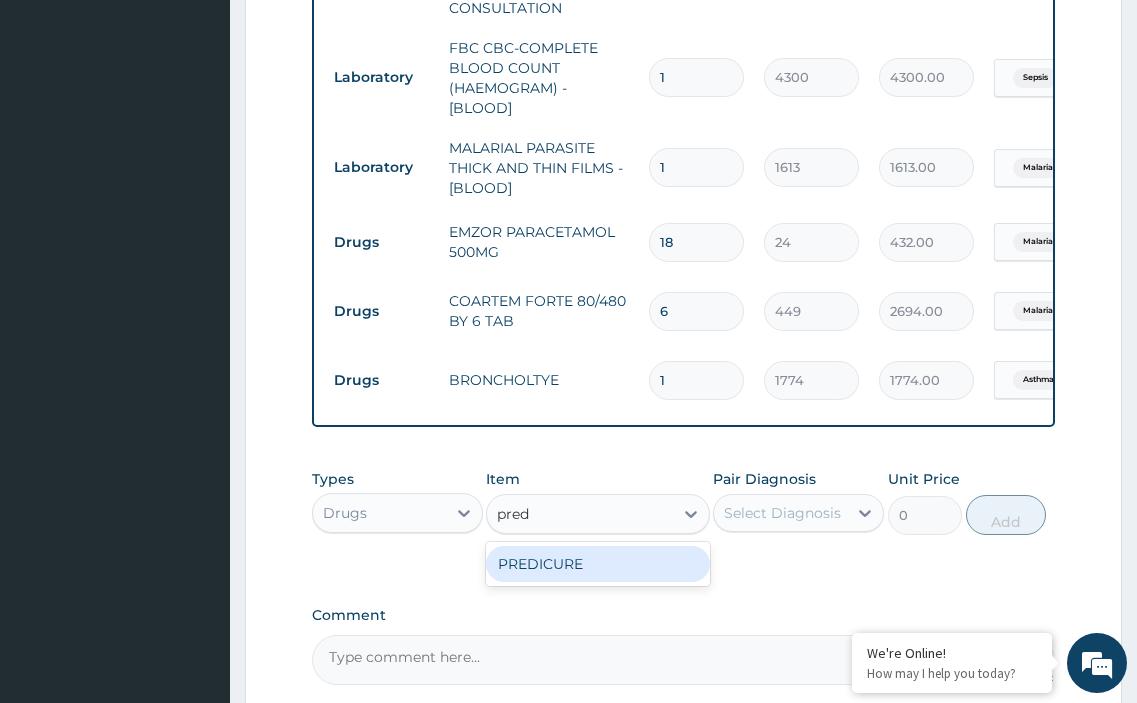 type 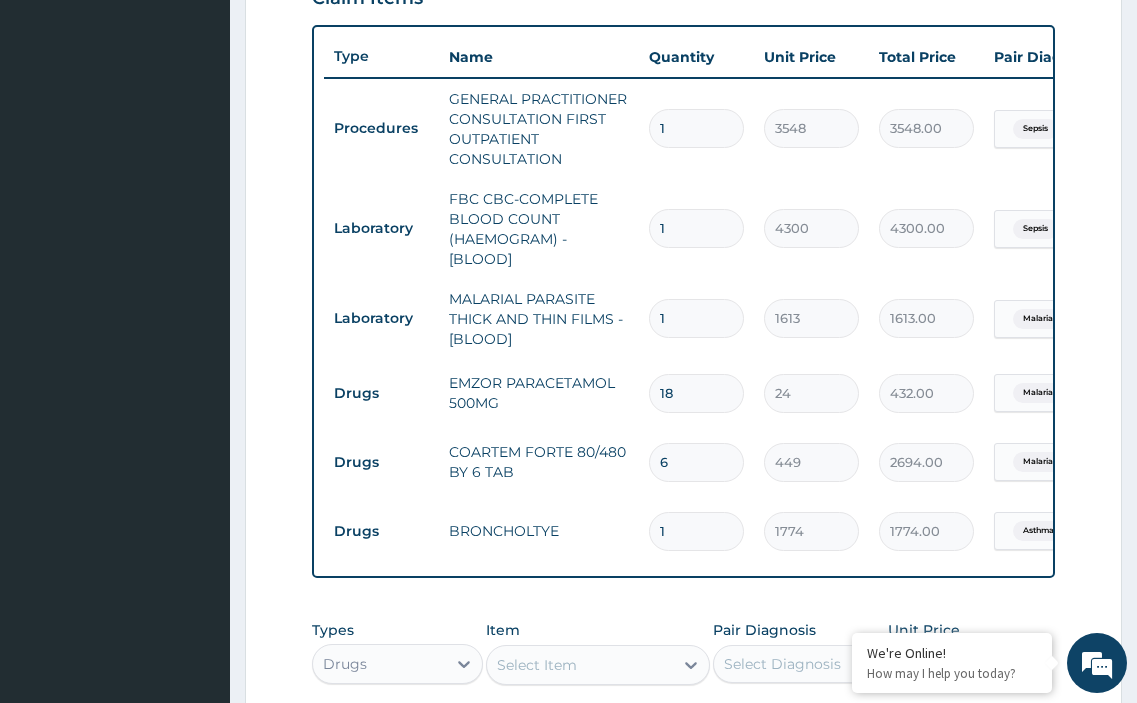 scroll, scrollTop: 1077, scrollLeft: 0, axis: vertical 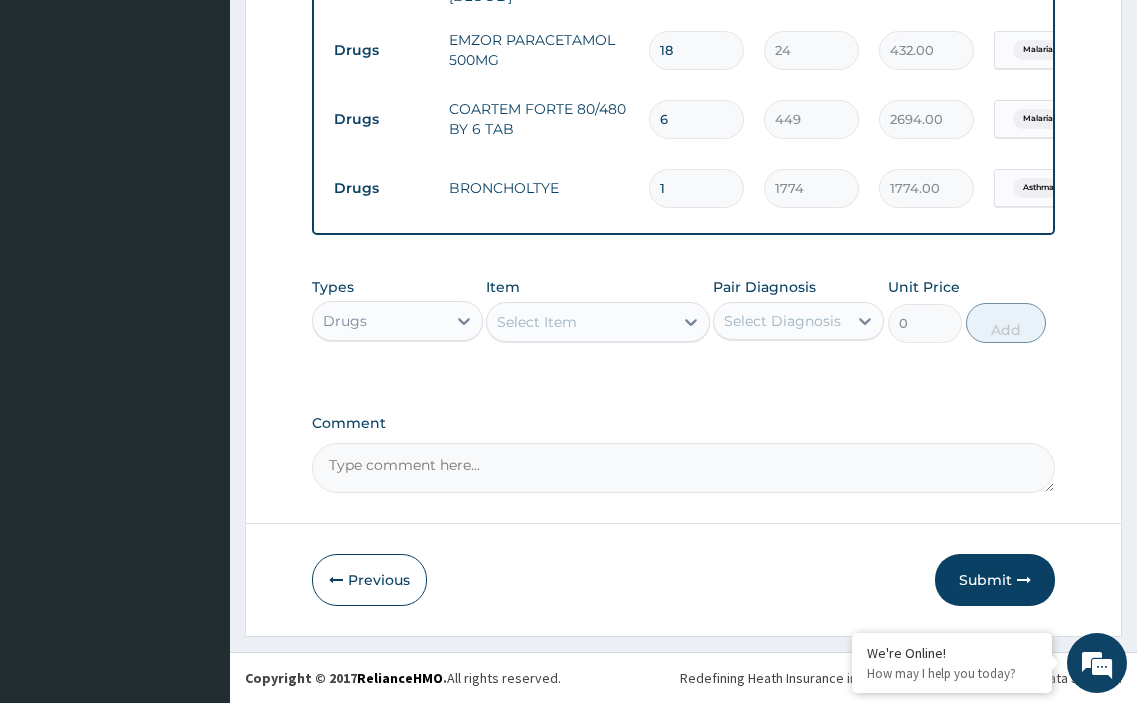 click on "Submit" at bounding box center (995, 580) 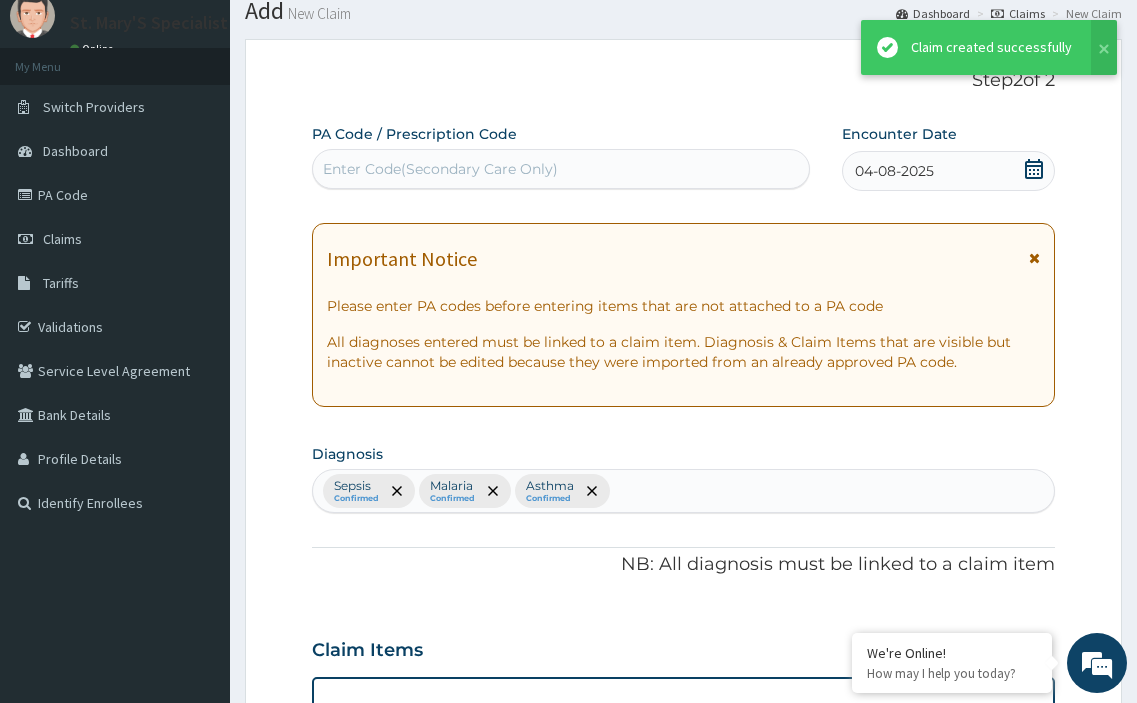 scroll, scrollTop: 1077, scrollLeft: 0, axis: vertical 